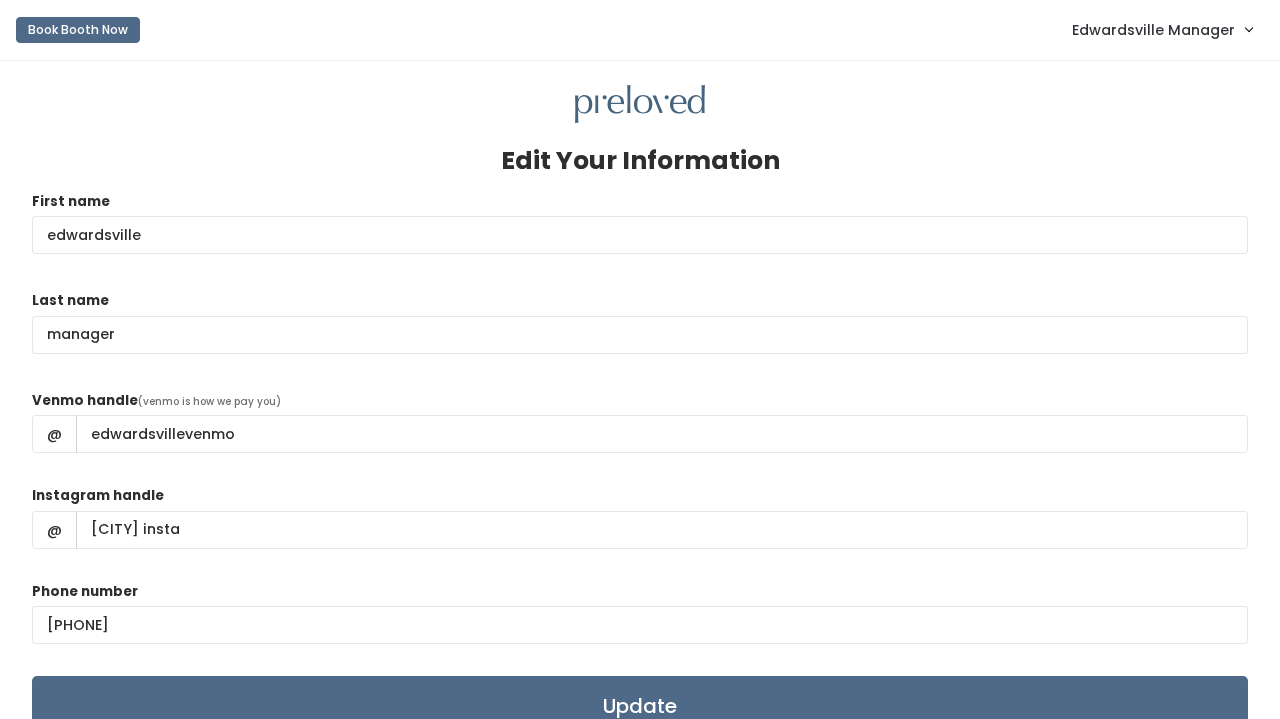scroll, scrollTop: 0, scrollLeft: 0, axis: both 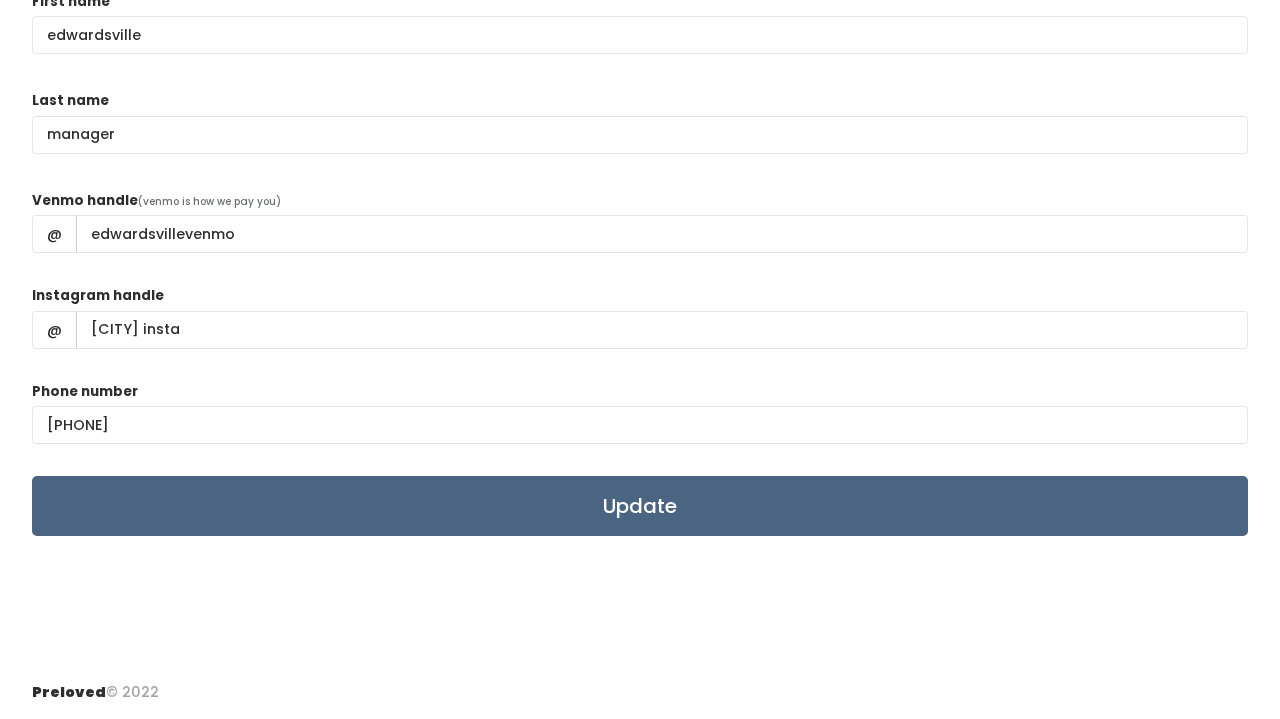 click on "Update" at bounding box center [640, 506] 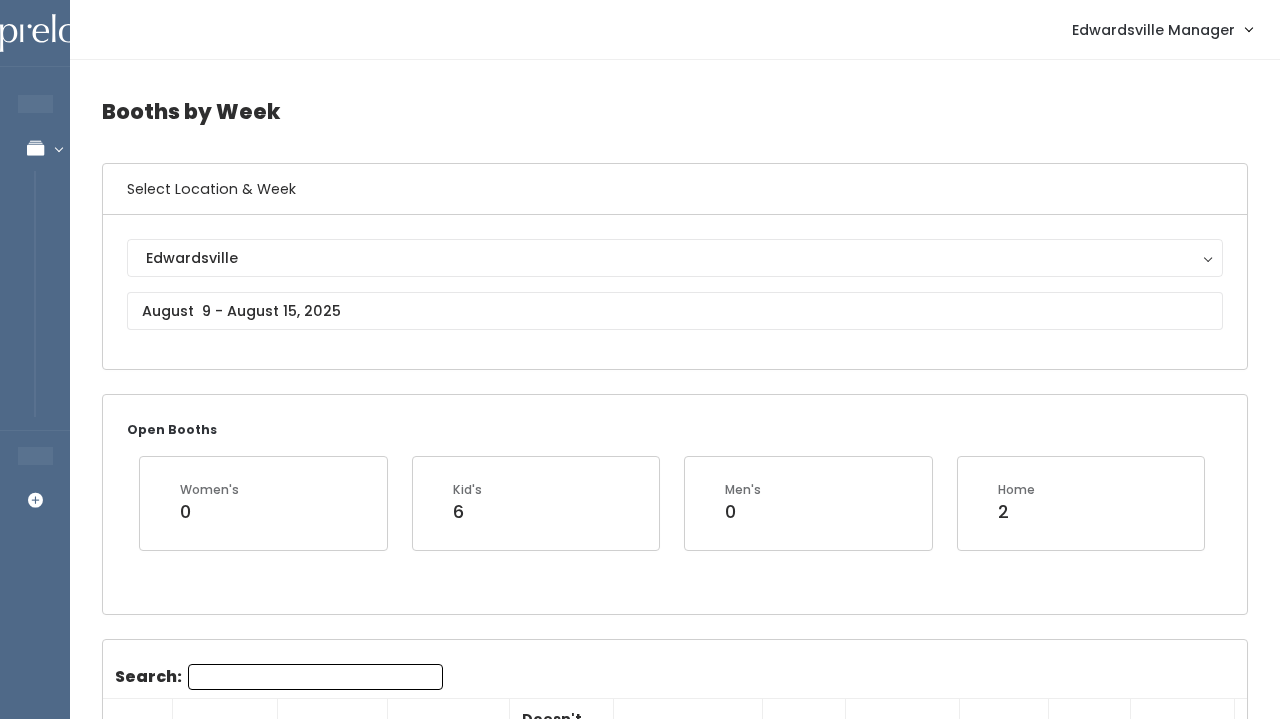 scroll, scrollTop: 2181, scrollLeft: 0, axis: vertical 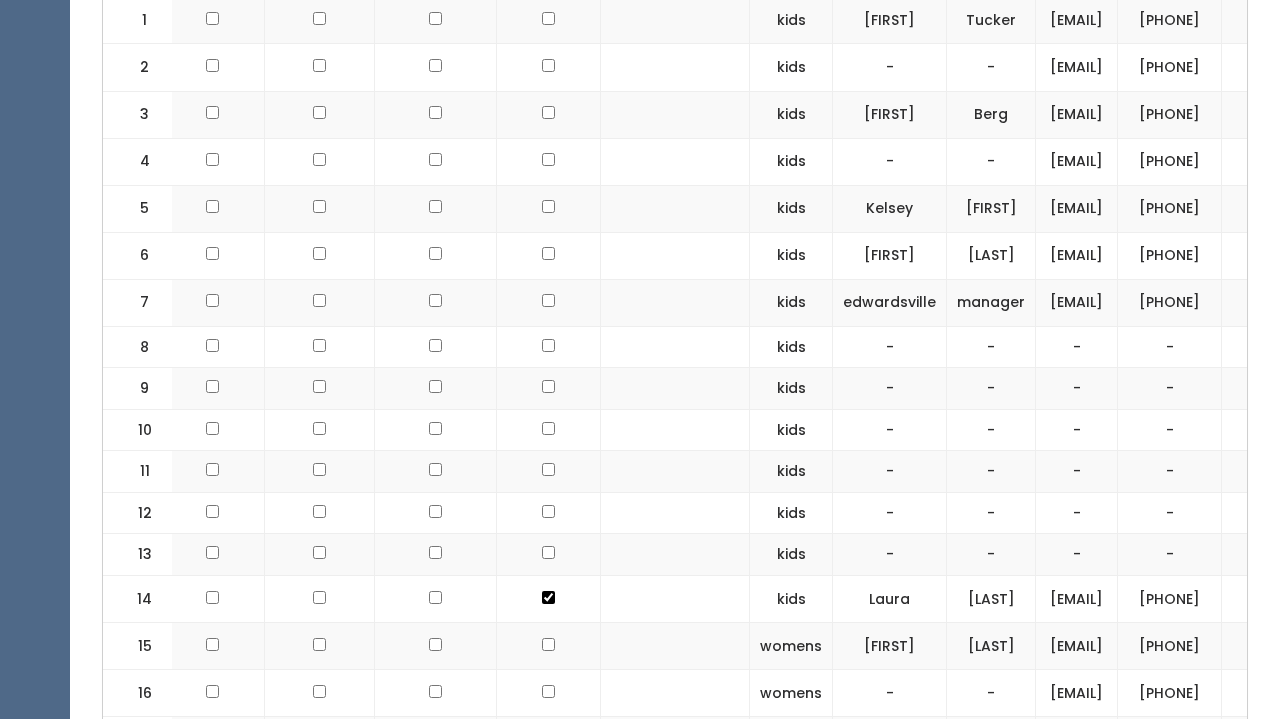 click on "-" at bounding box center [890, 347] 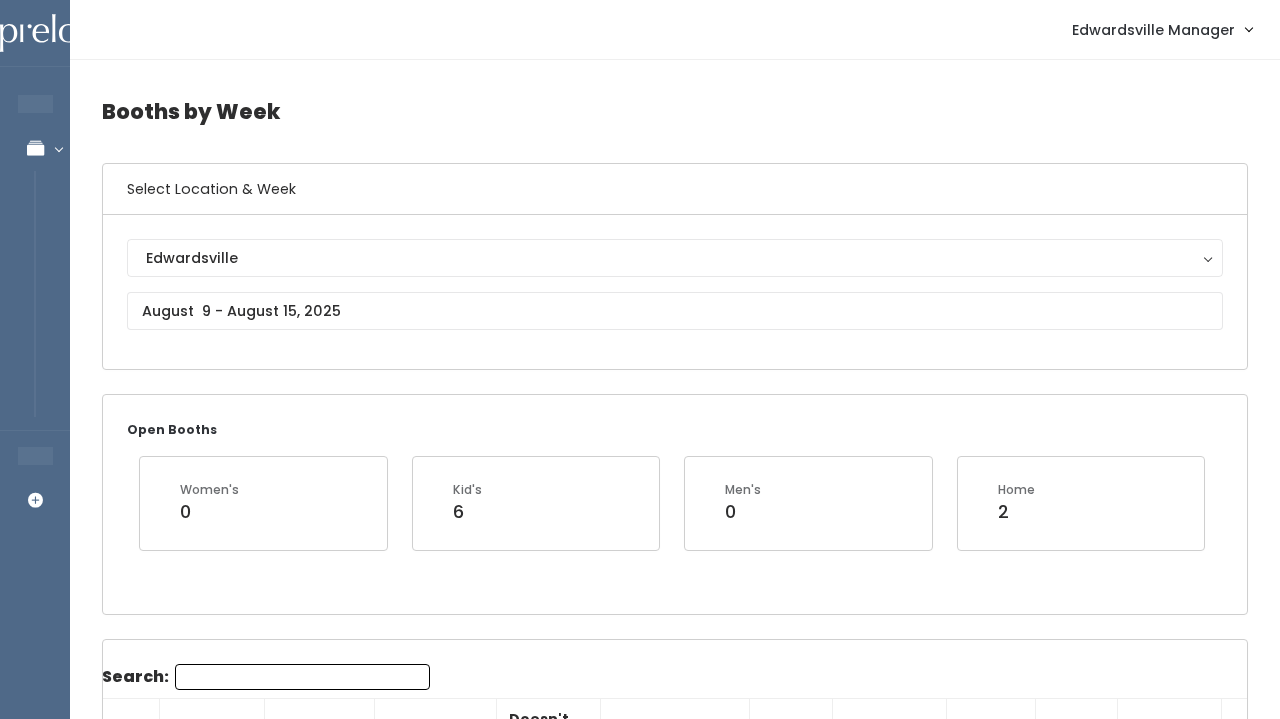 scroll, scrollTop: 0, scrollLeft: 0, axis: both 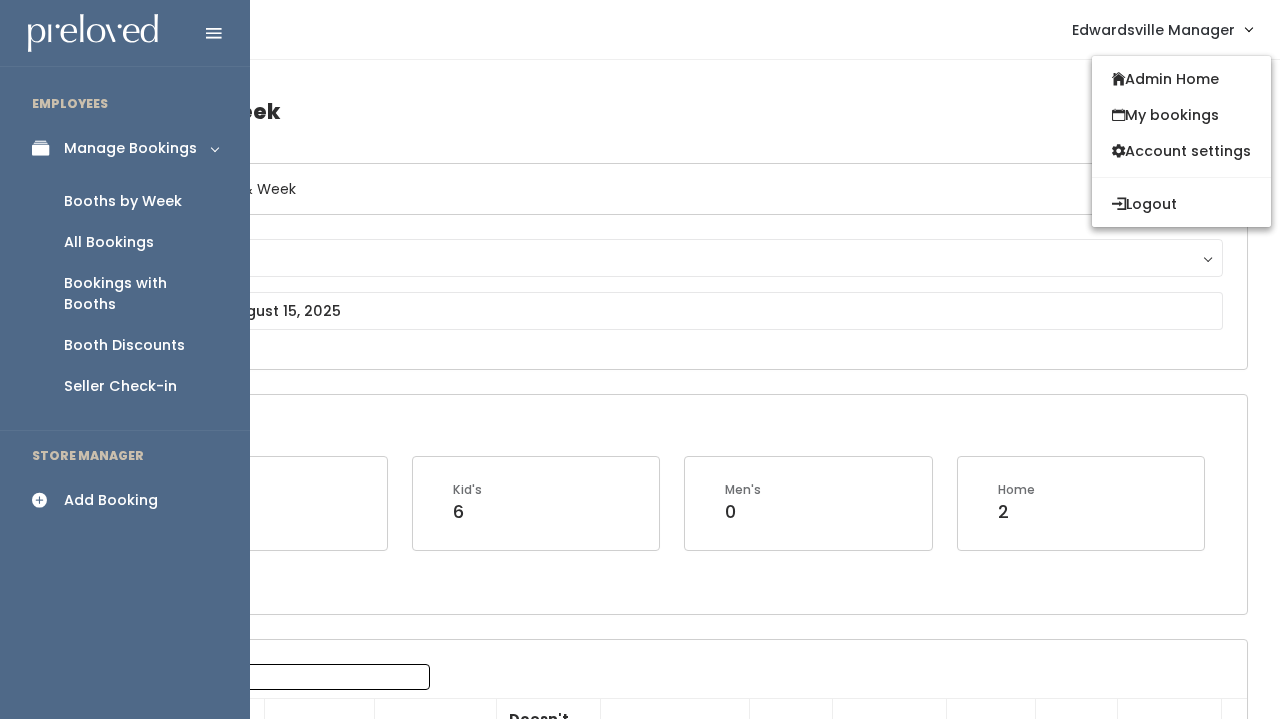 click on "Add Booking" at bounding box center [111, 500] 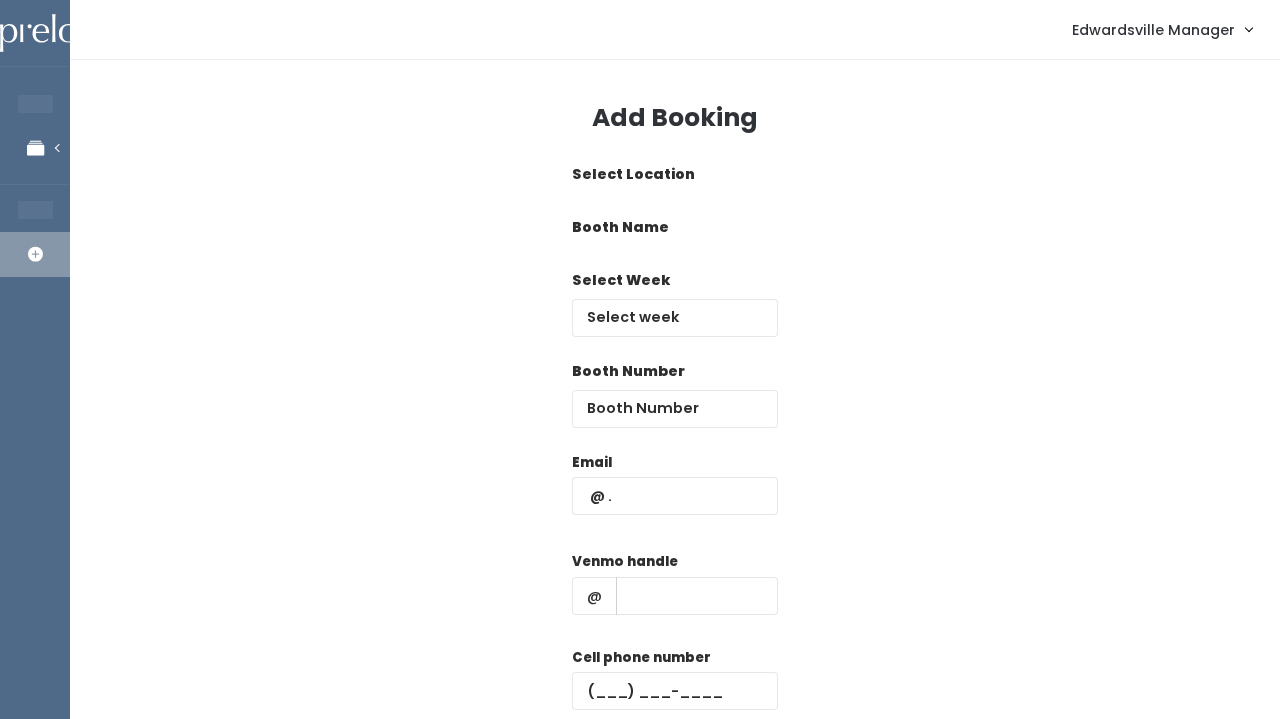 scroll, scrollTop: 0, scrollLeft: 0, axis: both 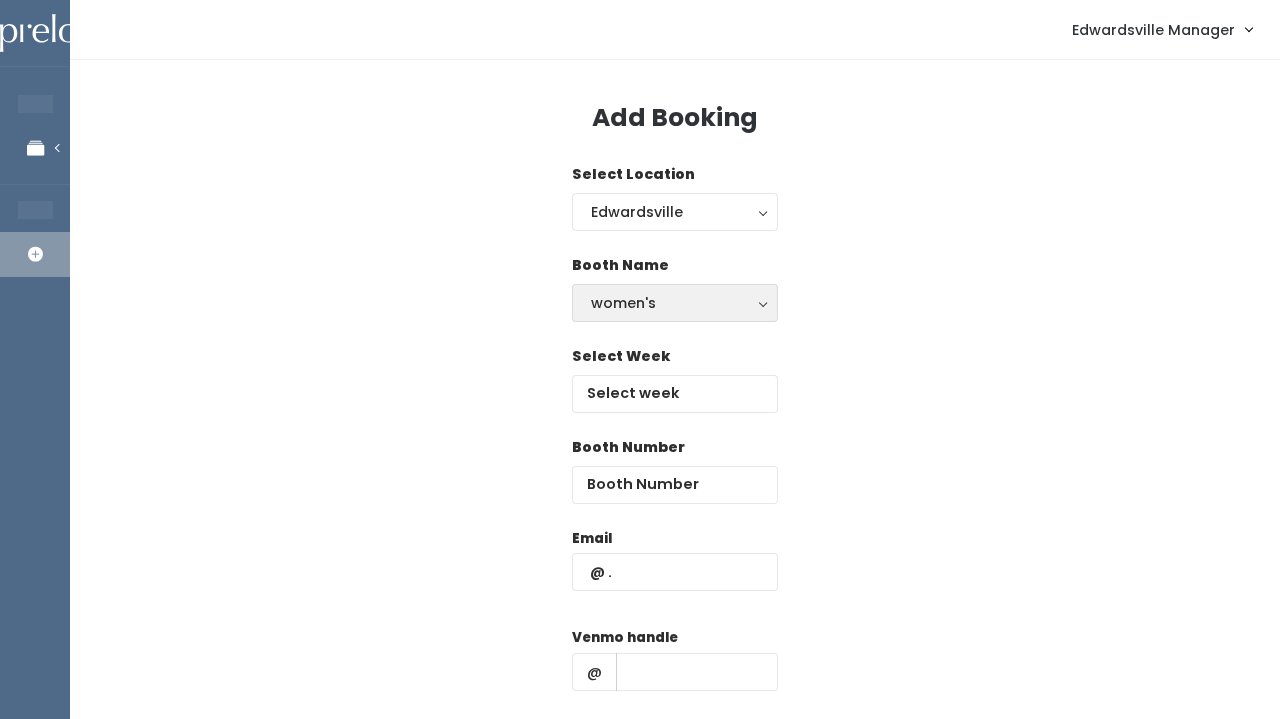 click on "women's" at bounding box center (675, 303) 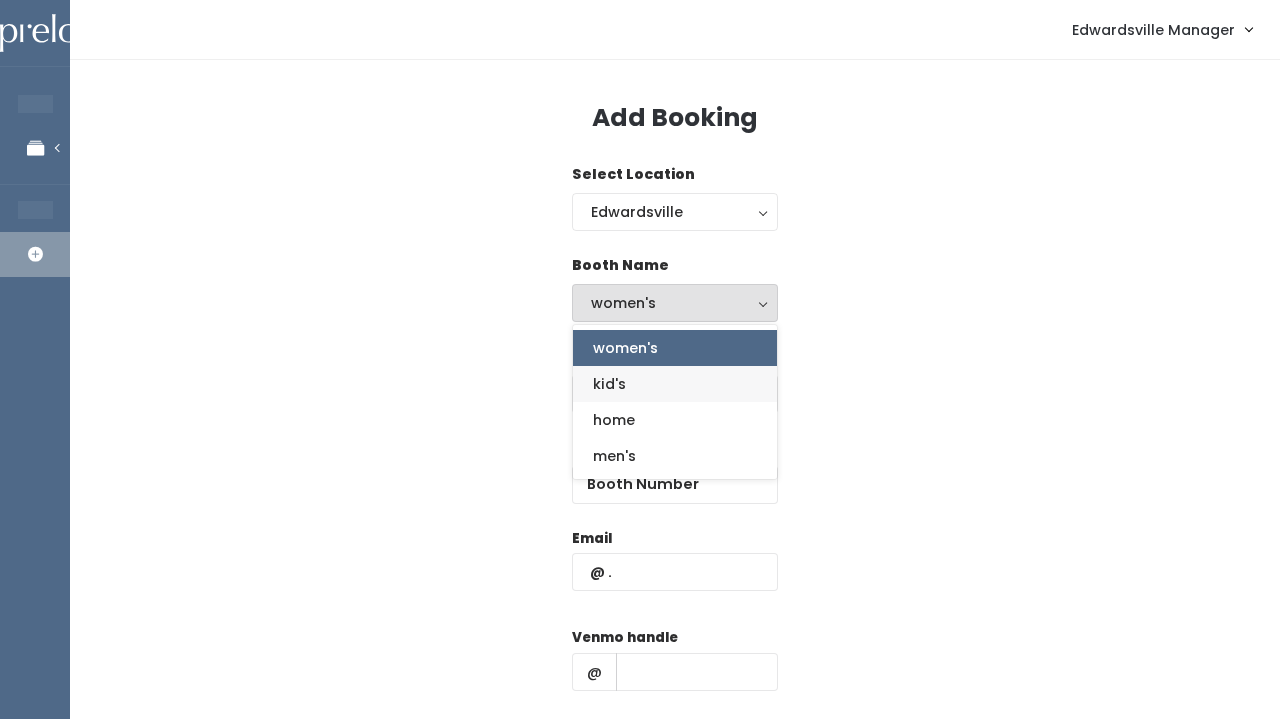 click on "kid's" at bounding box center (675, 384) 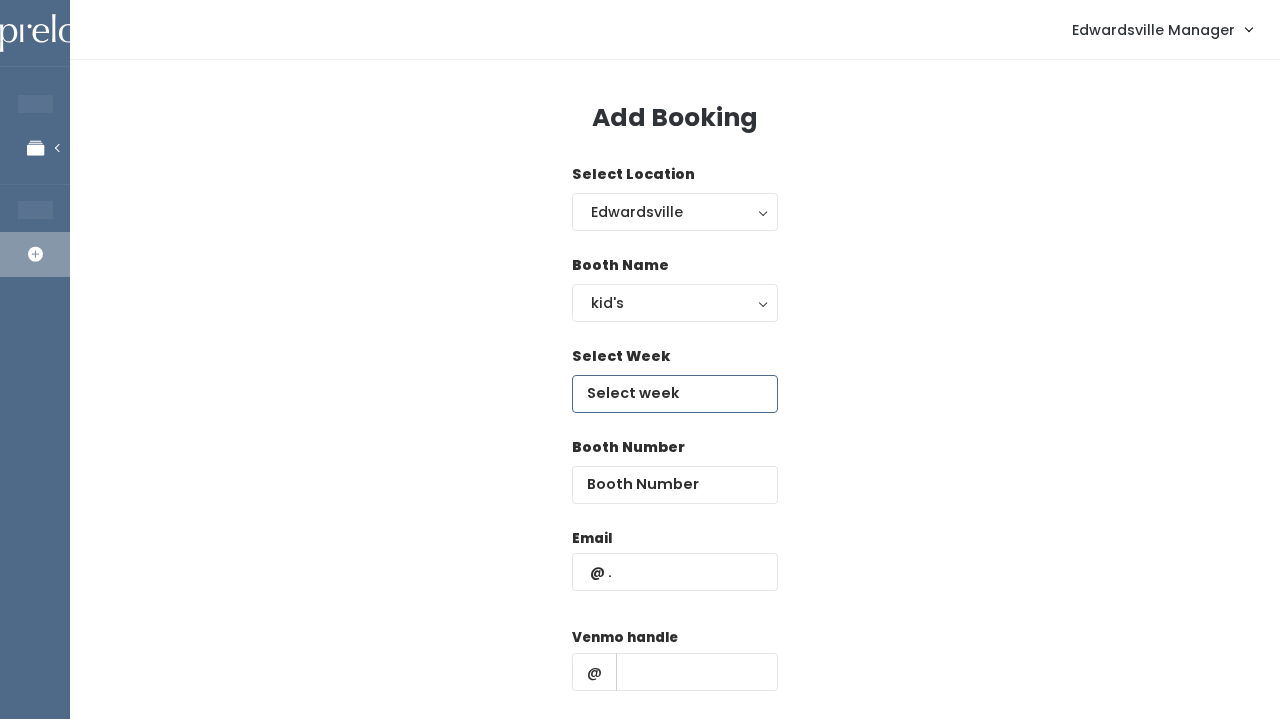 click at bounding box center [675, 394] 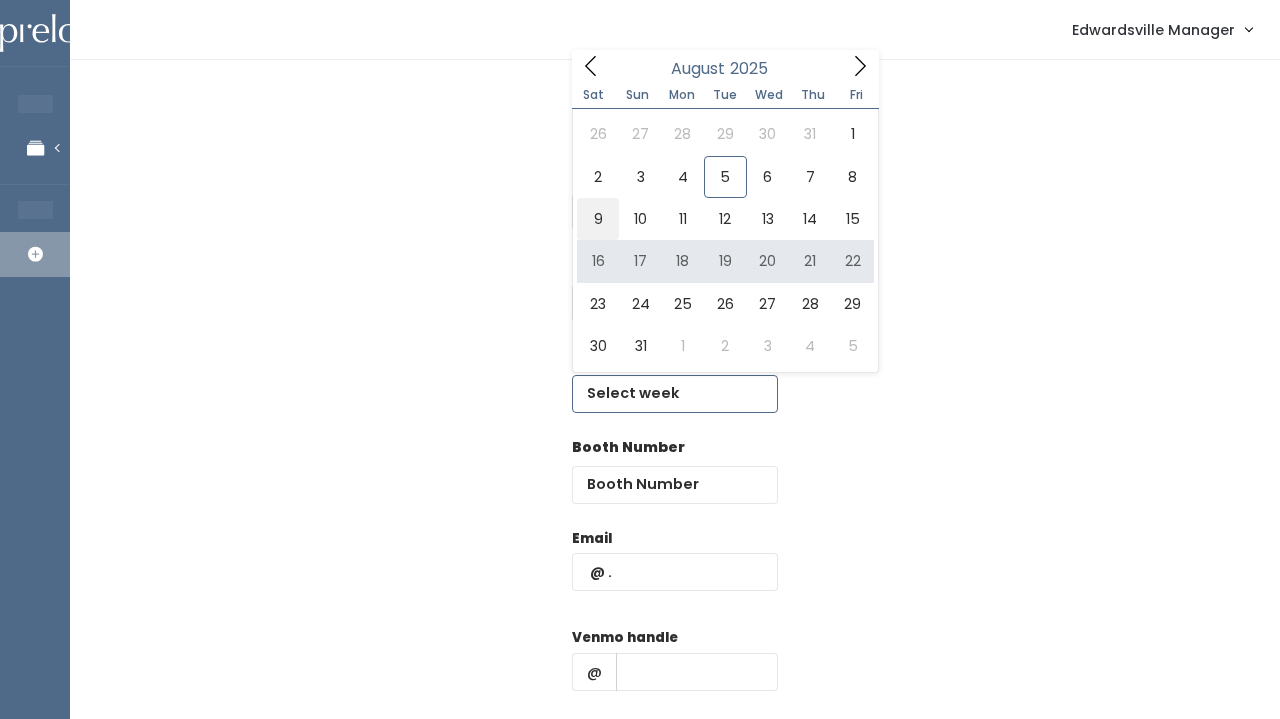 type on "August 9 to August 15" 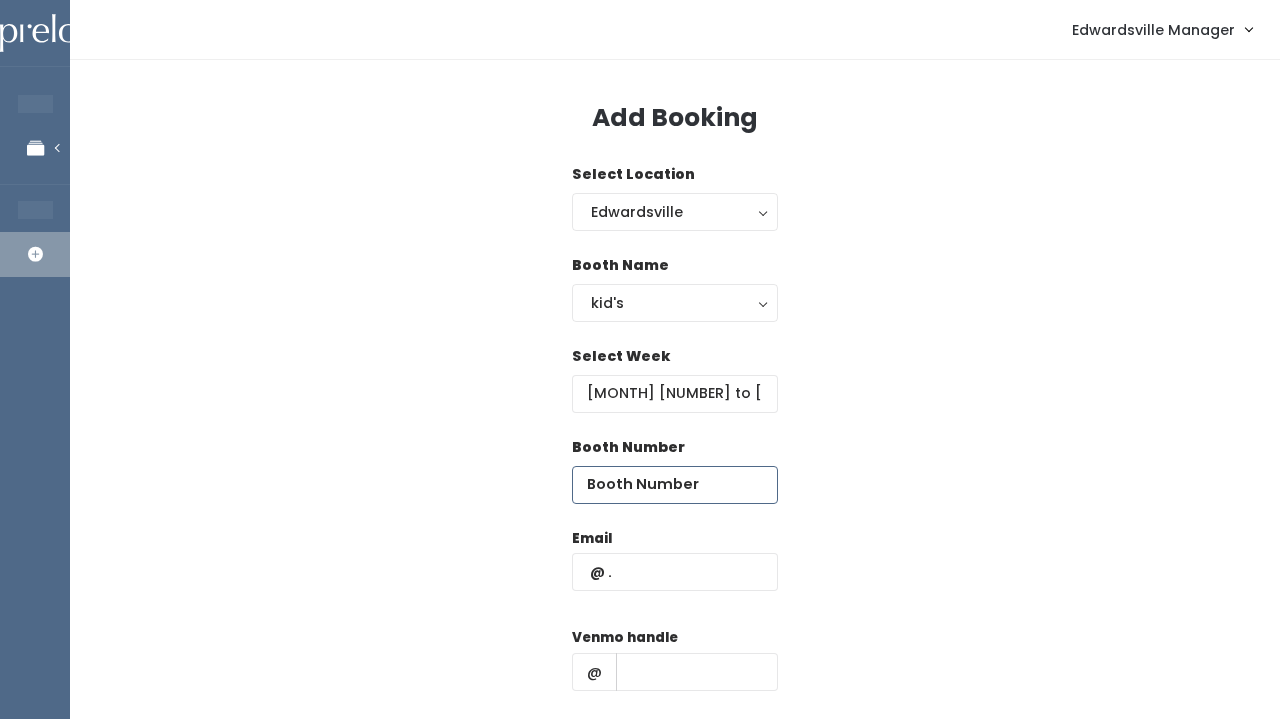 click at bounding box center (675, 485) 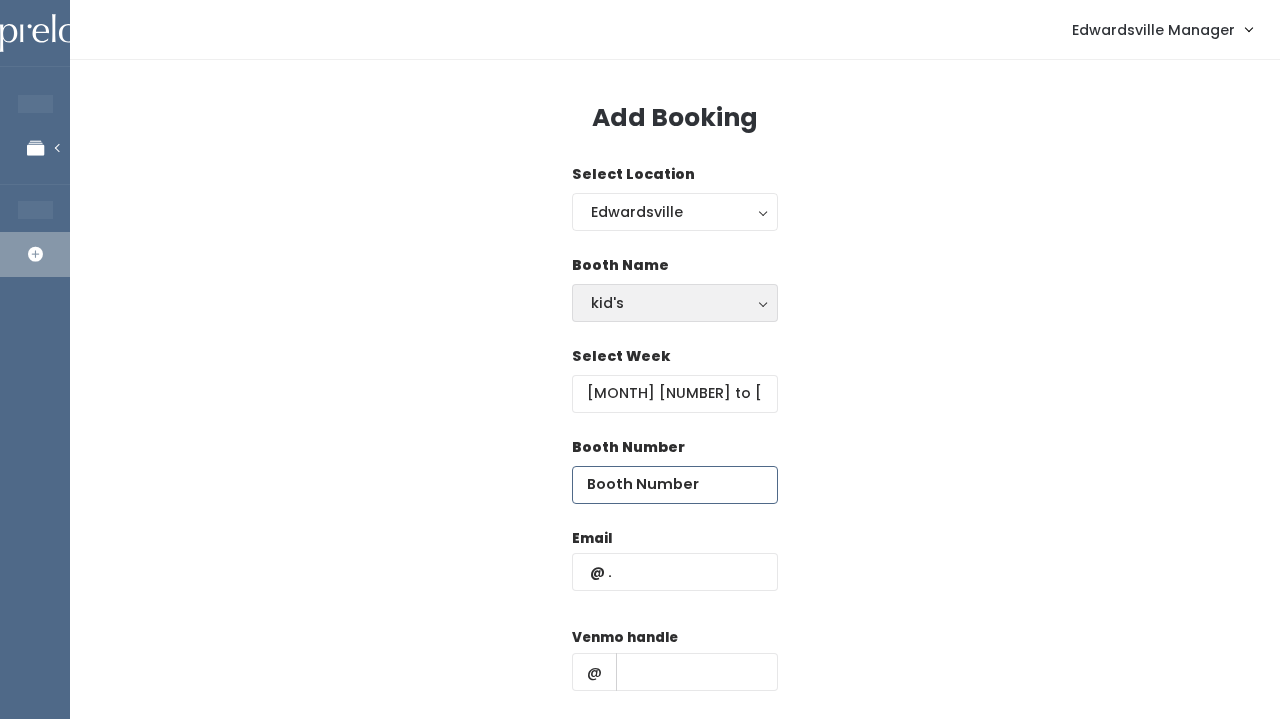 scroll, scrollTop: 0, scrollLeft: 0, axis: both 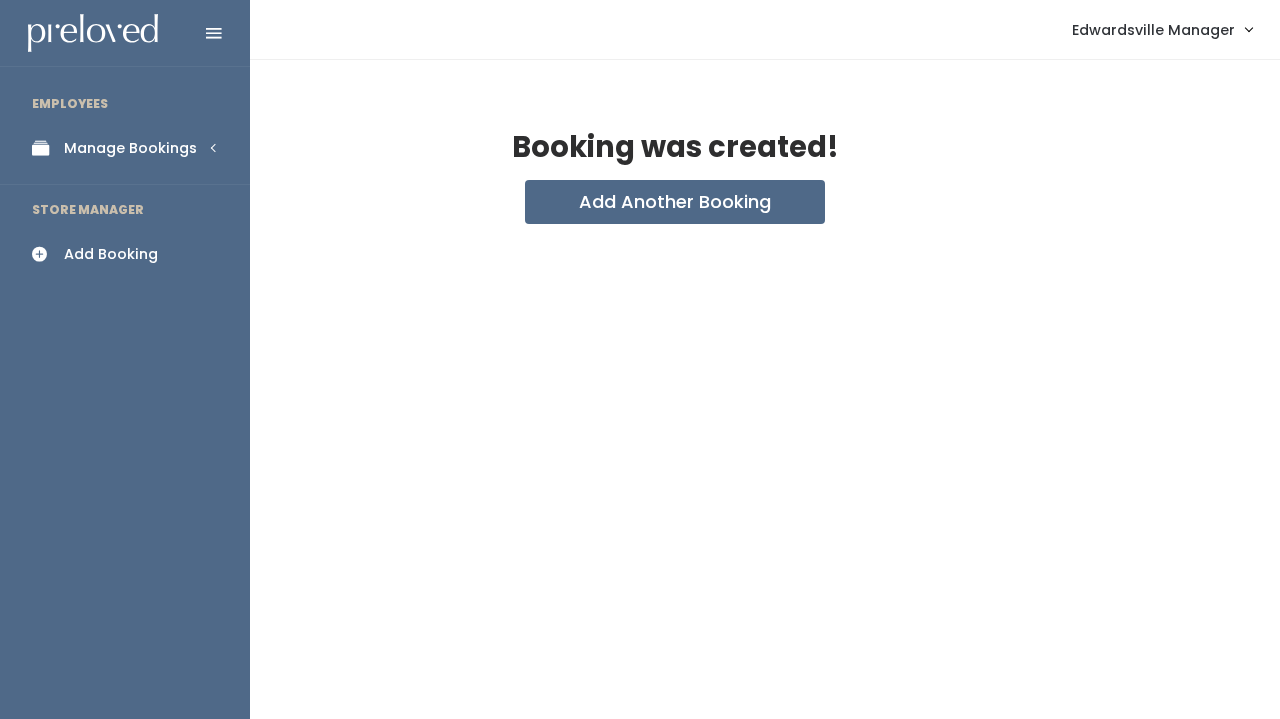 click on "Manage Bookings" at bounding box center [130, 148] 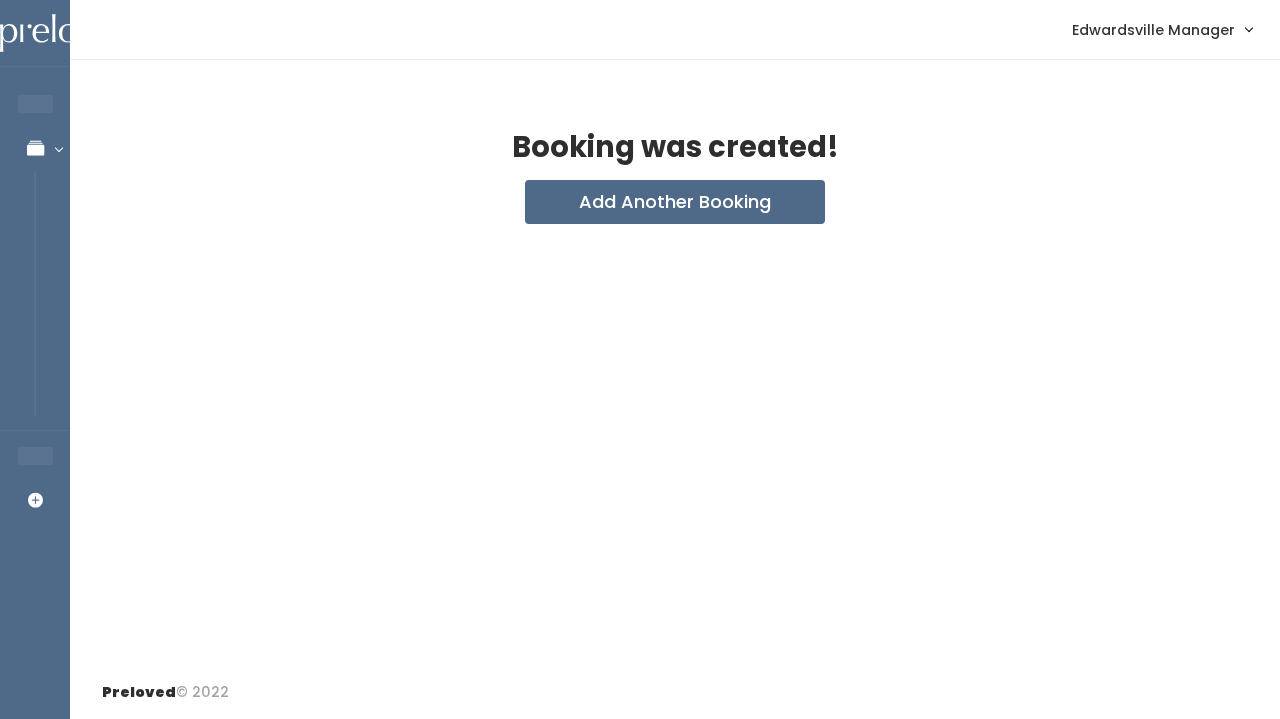 scroll, scrollTop: 0, scrollLeft: 0, axis: both 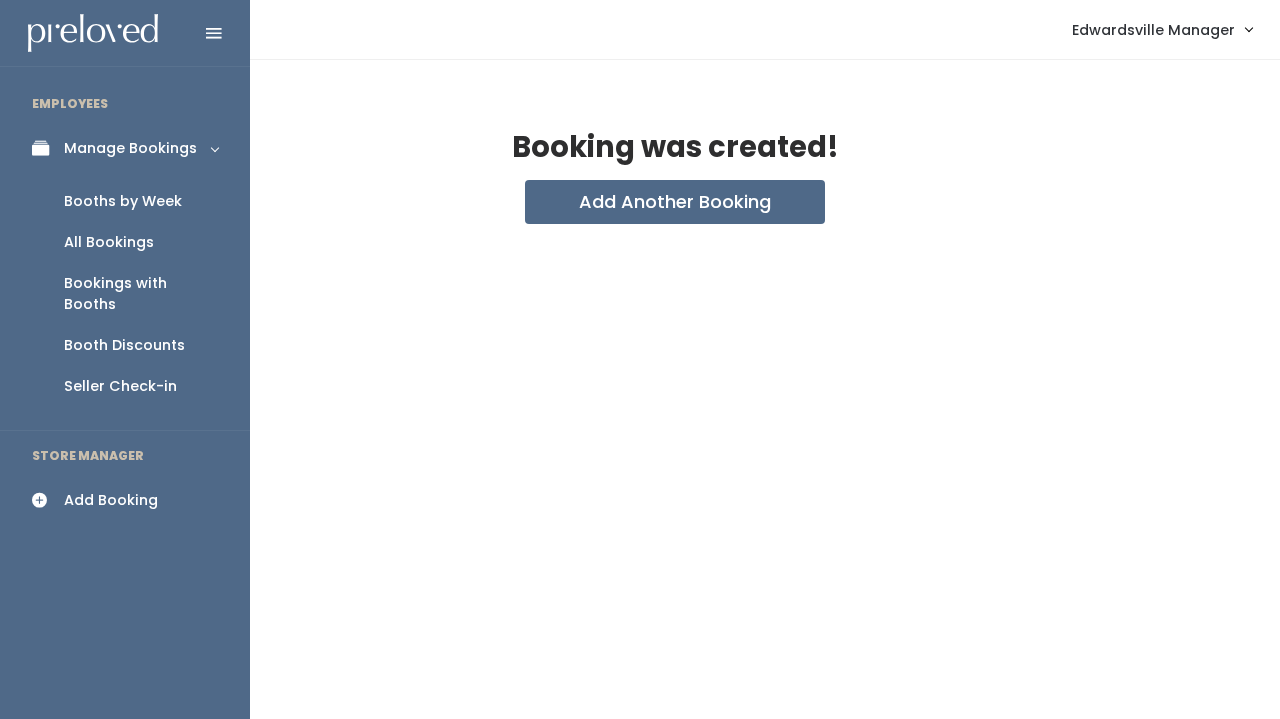 click on "Add Booking" at bounding box center [111, 500] 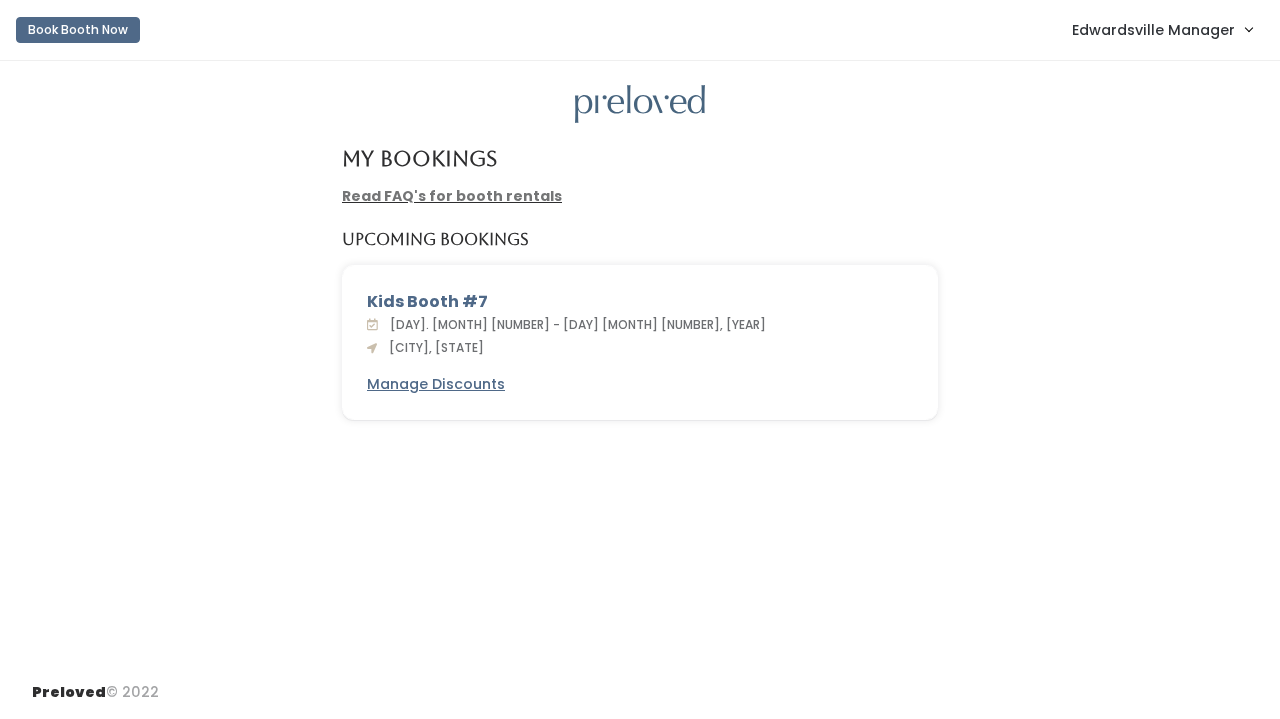 scroll, scrollTop: 0, scrollLeft: 0, axis: both 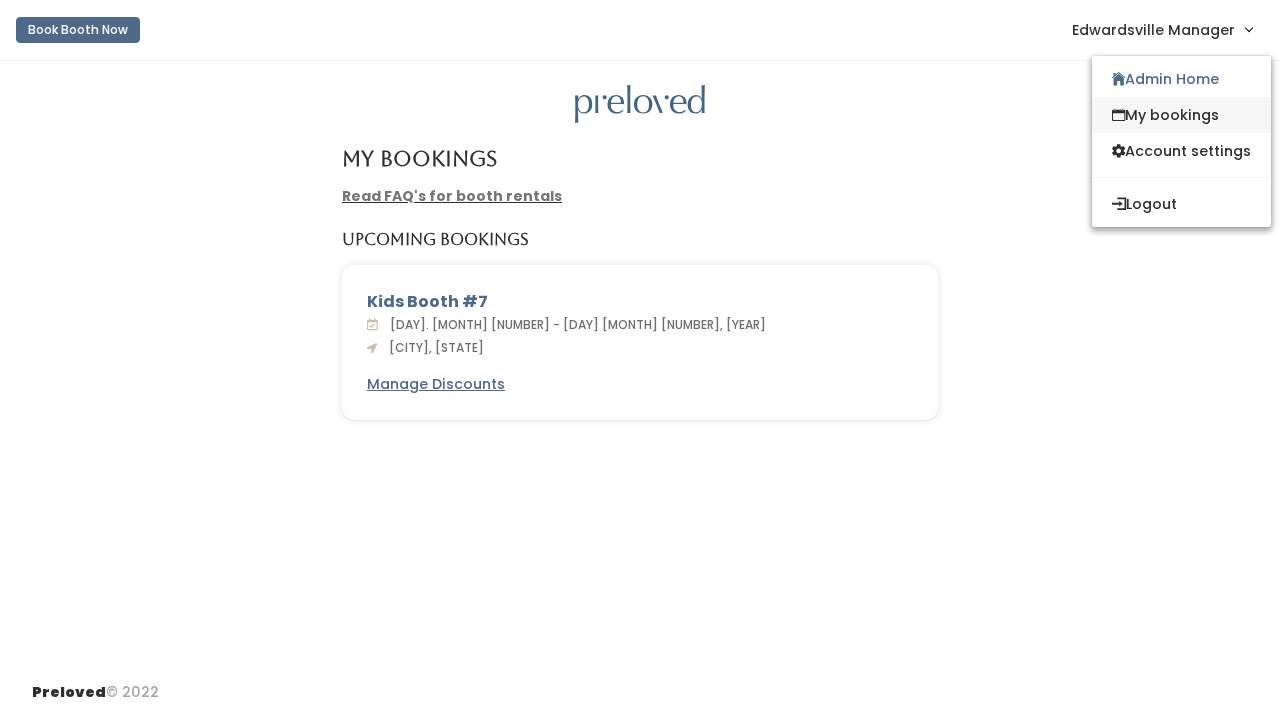 click on "My bookings" at bounding box center (1181, 115) 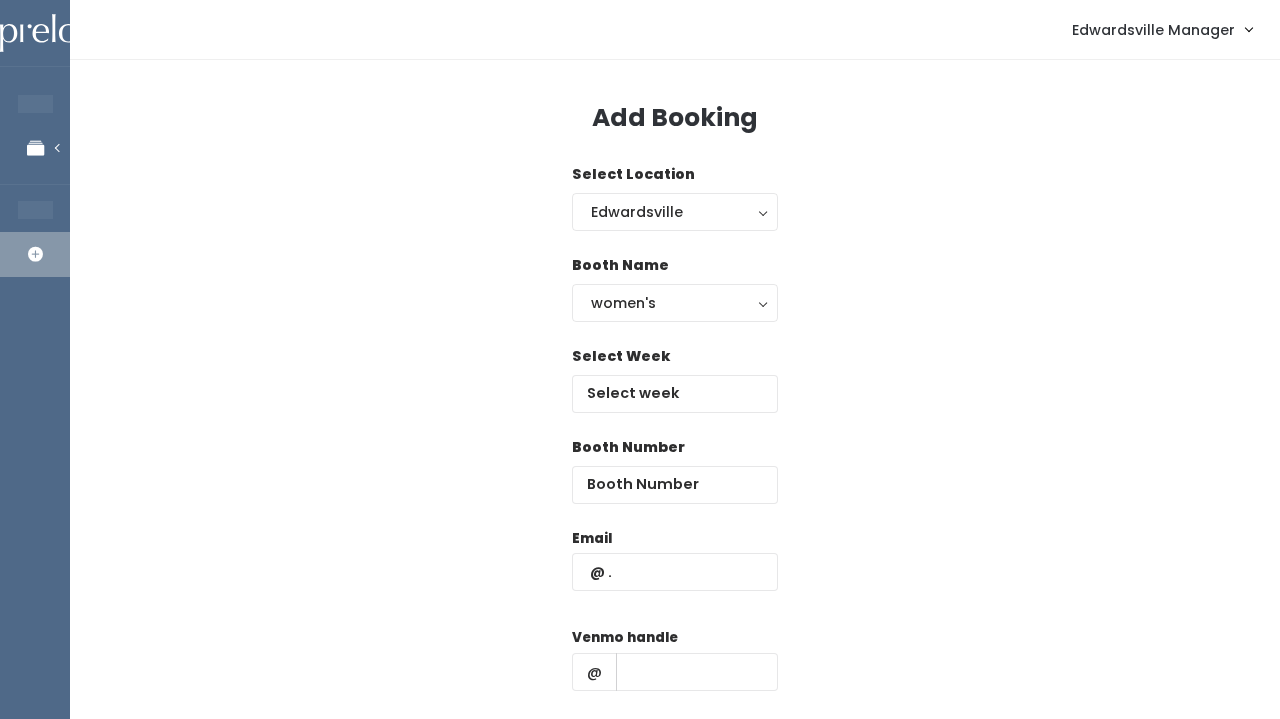 scroll, scrollTop: 0, scrollLeft: 0, axis: both 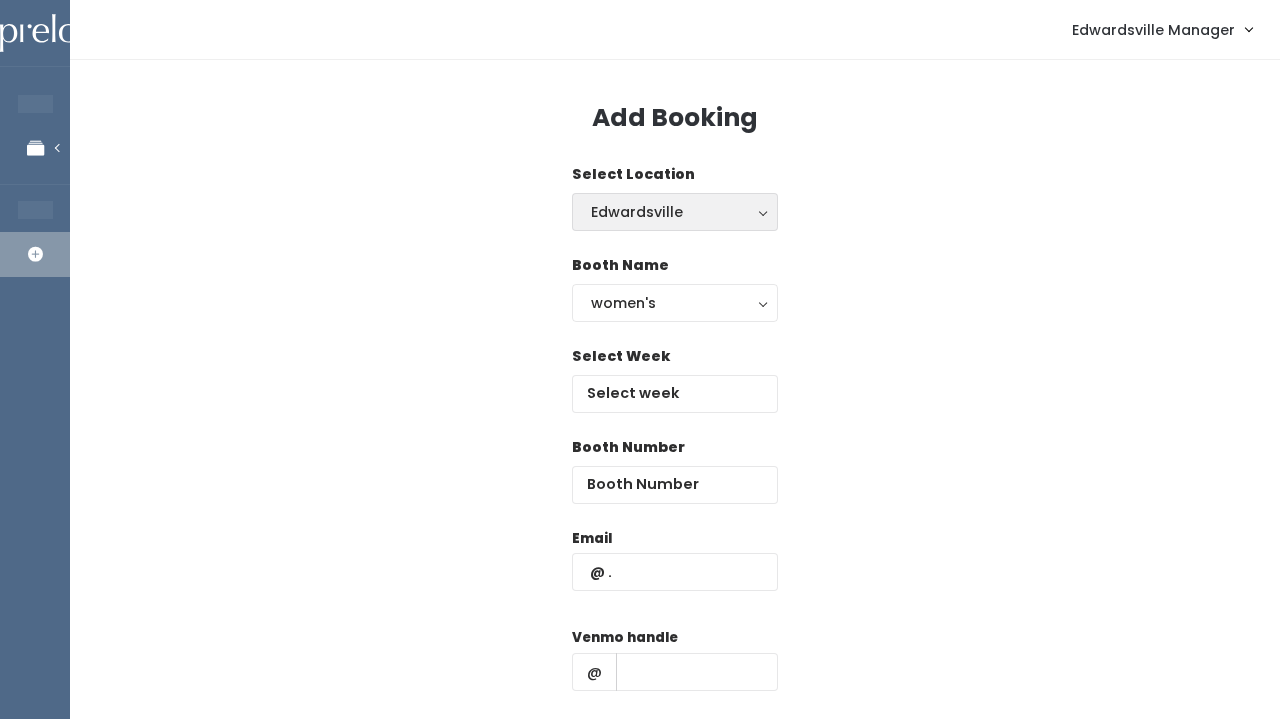 click on "Edwardsville" at bounding box center [675, 212] 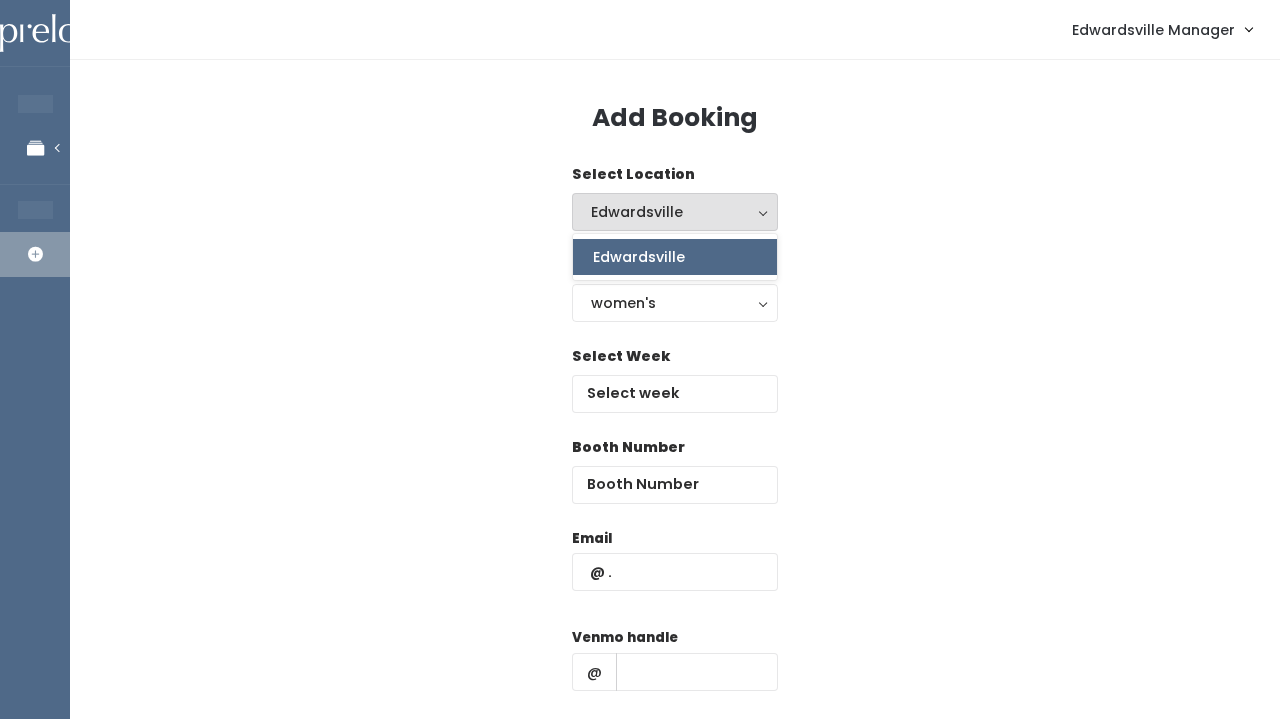 click on "Add Booking" at bounding box center [675, 126] 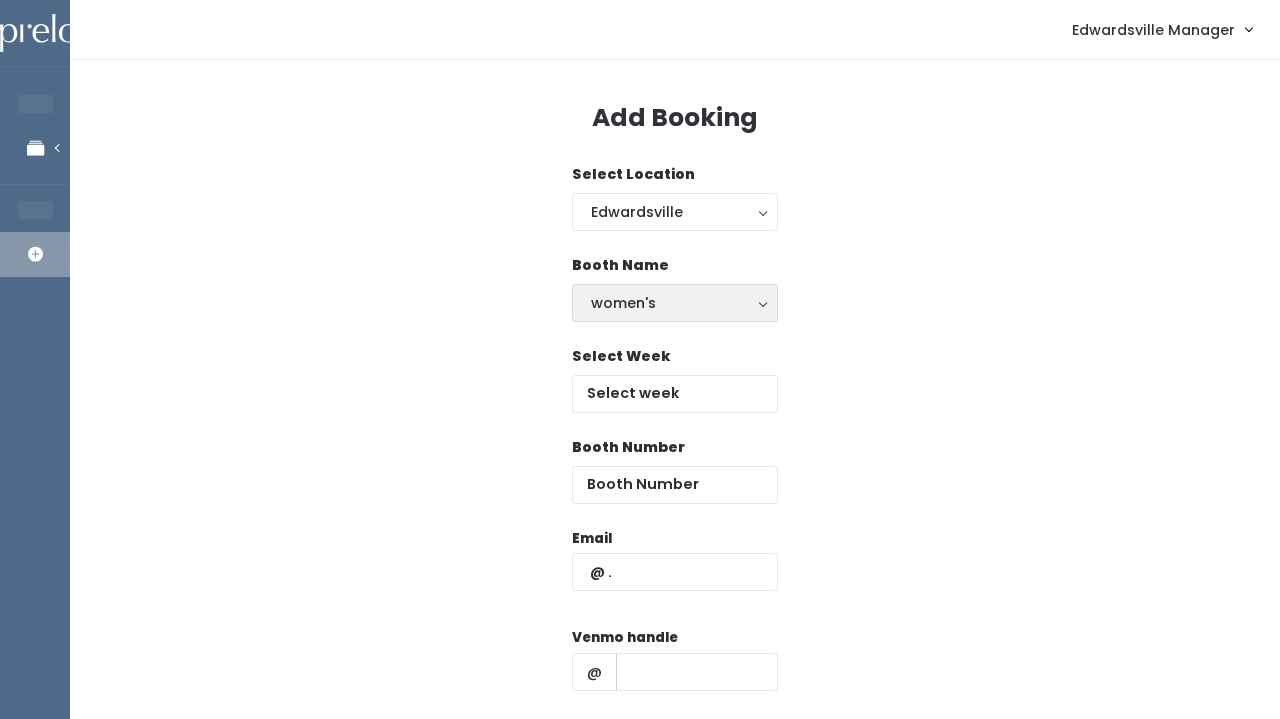 click on "women's" at bounding box center (675, 303) 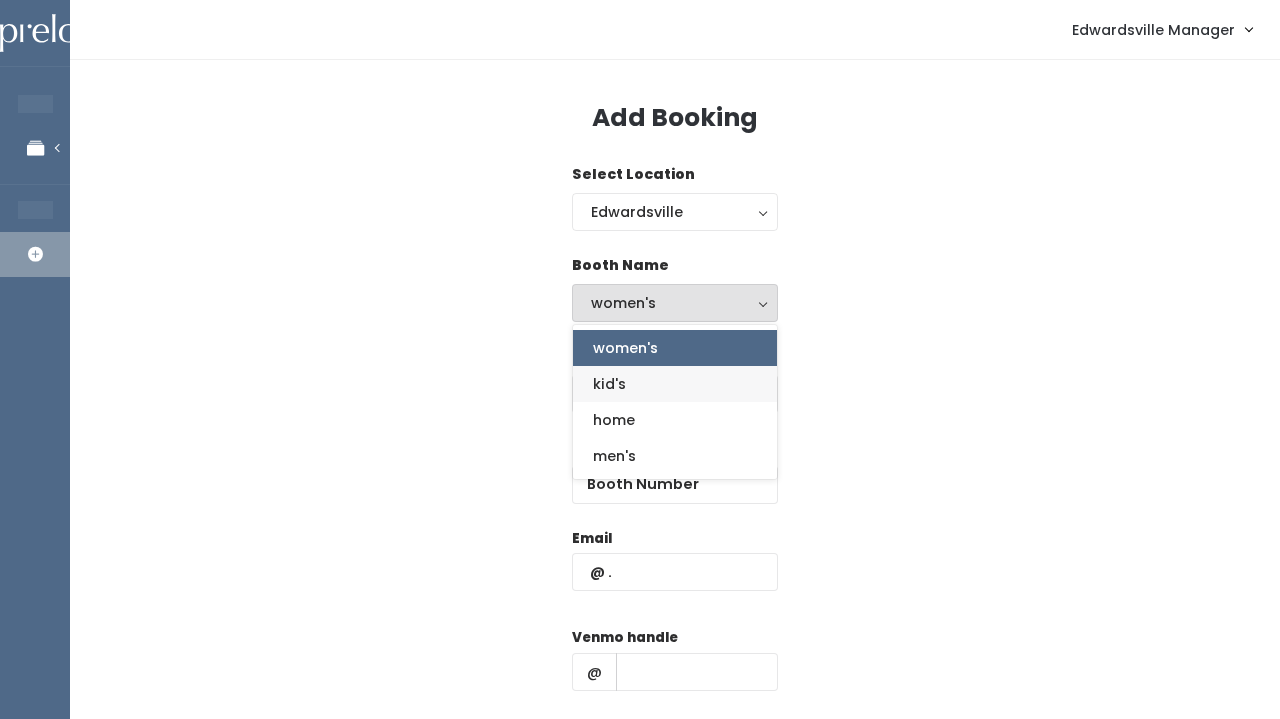 click on "kid's" at bounding box center [609, 384] 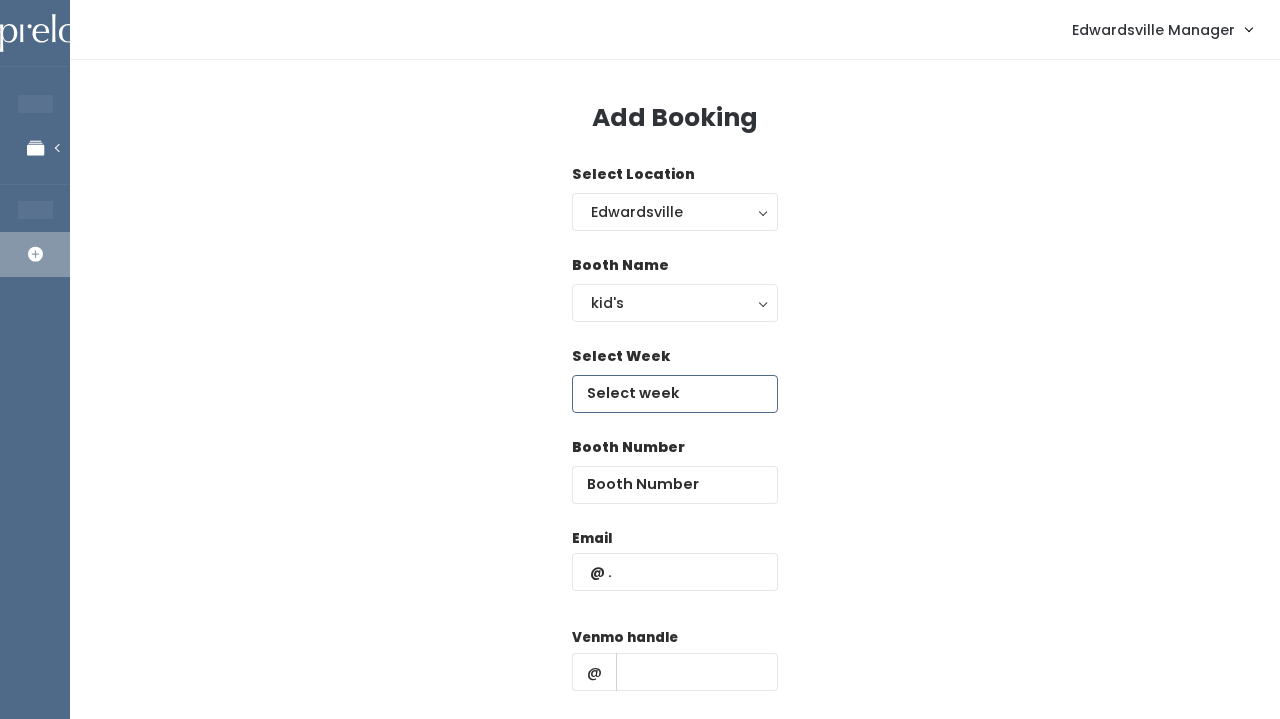 click at bounding box center (675, 394) 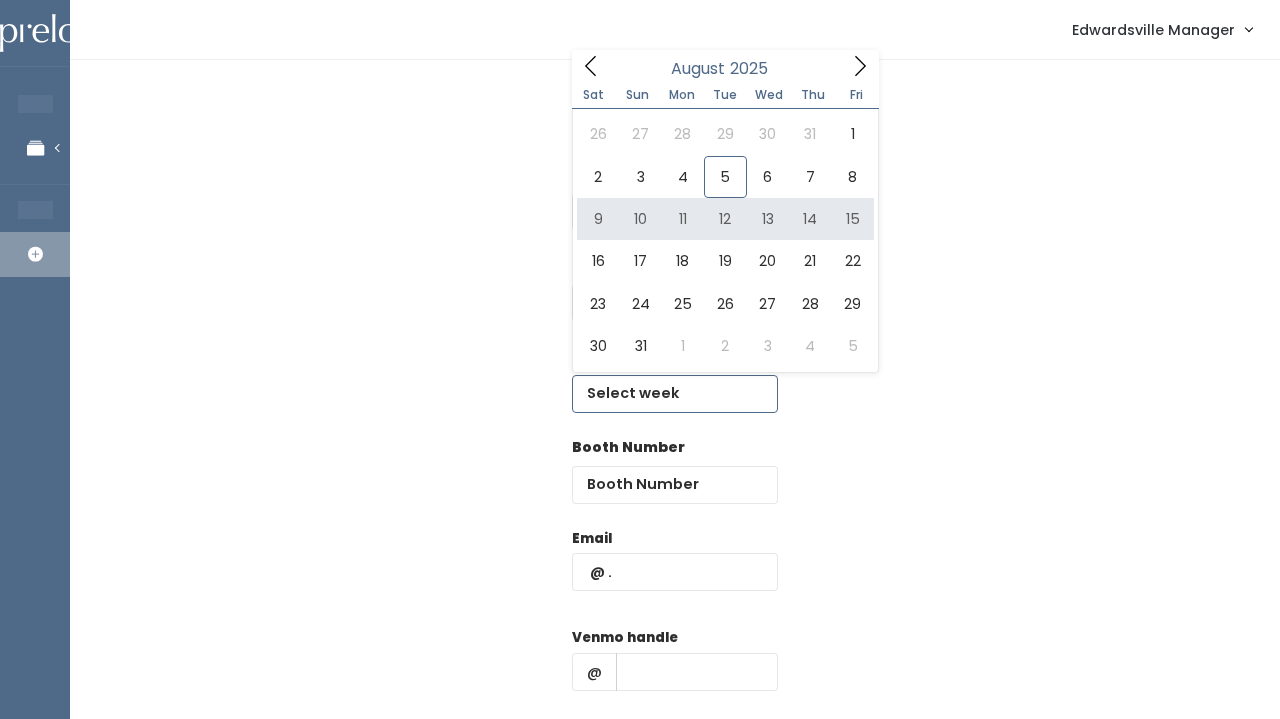 type on "August 9 to August 15" 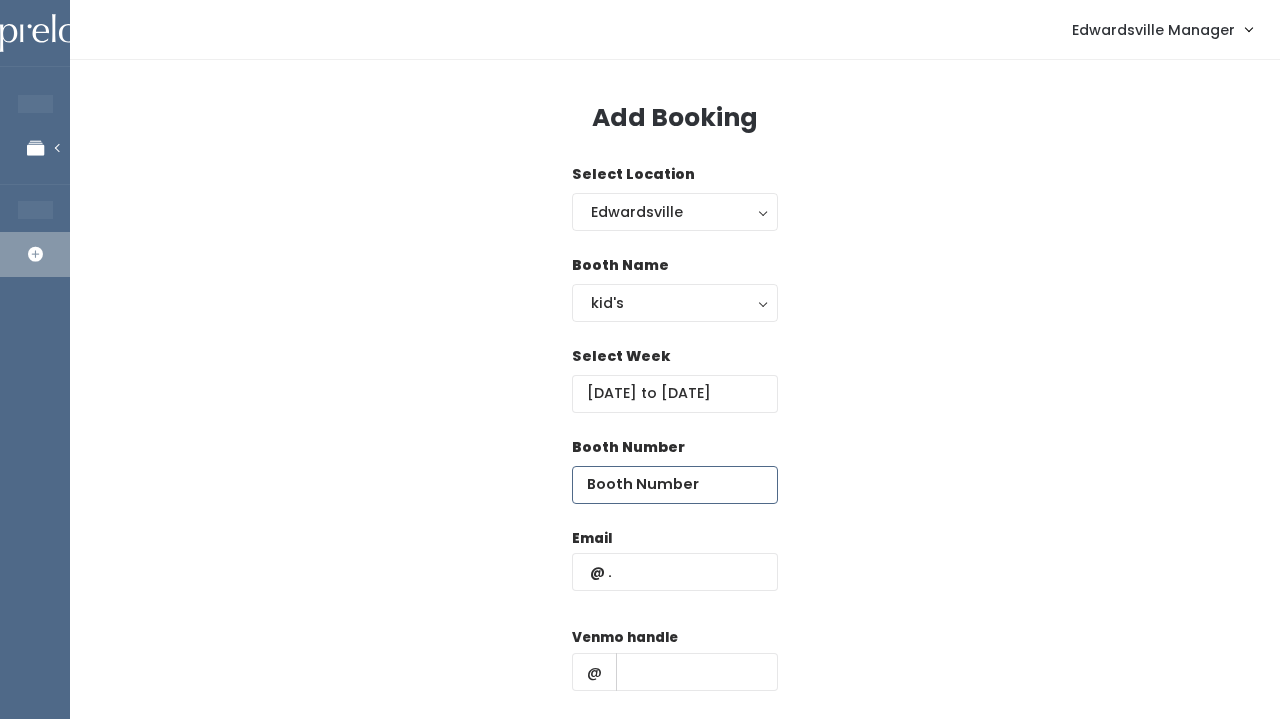 click at bounding box center [675, 485] 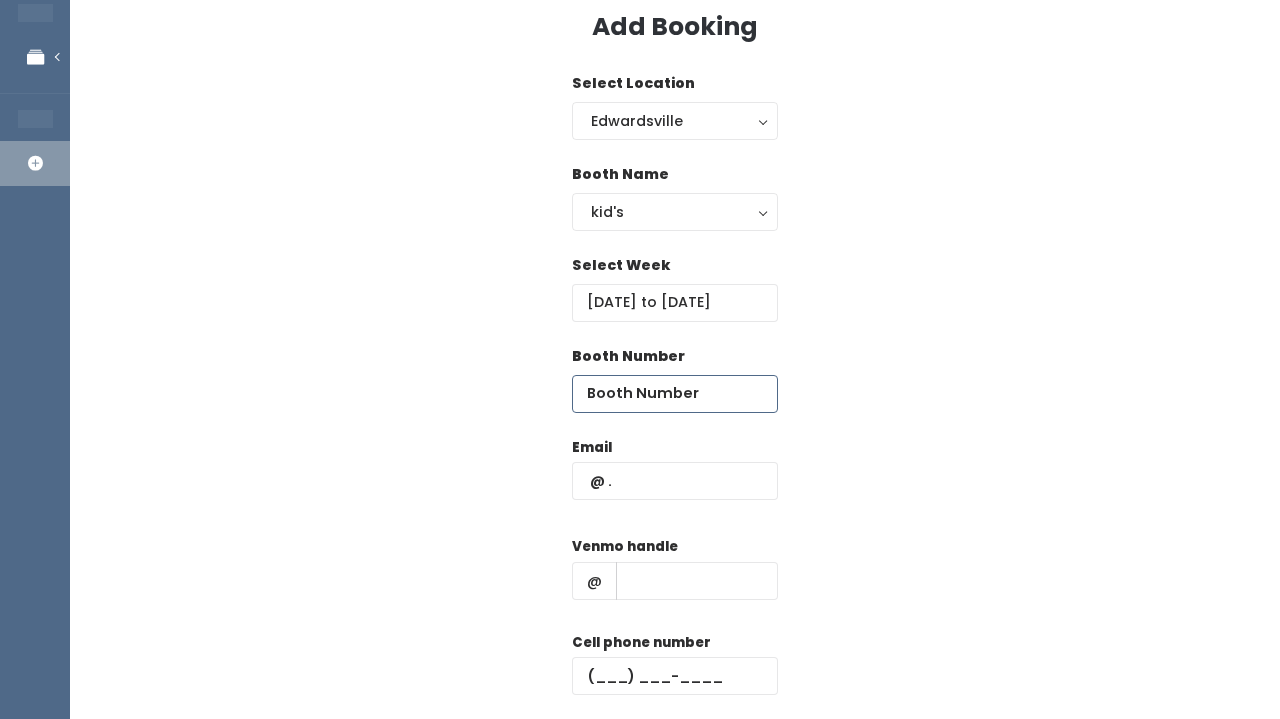 scroll, scrollTop: 95, scrollLeft: 0, axis: vertical 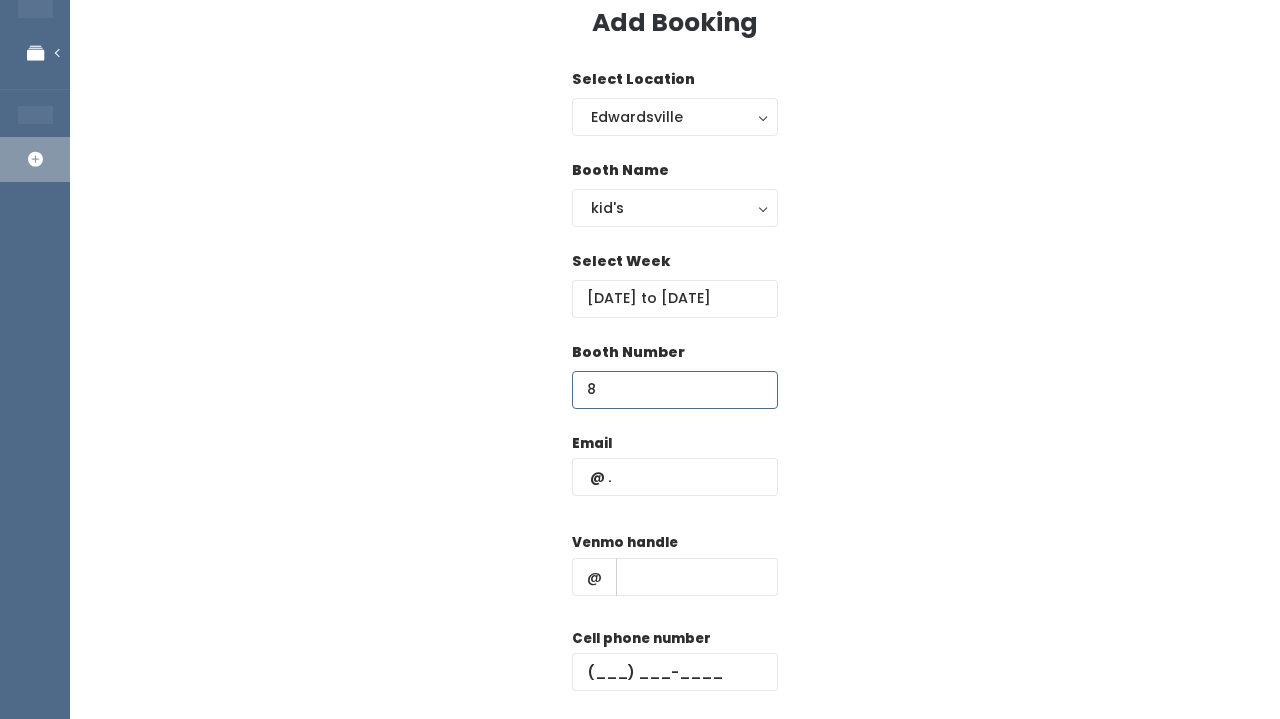 type on "8" 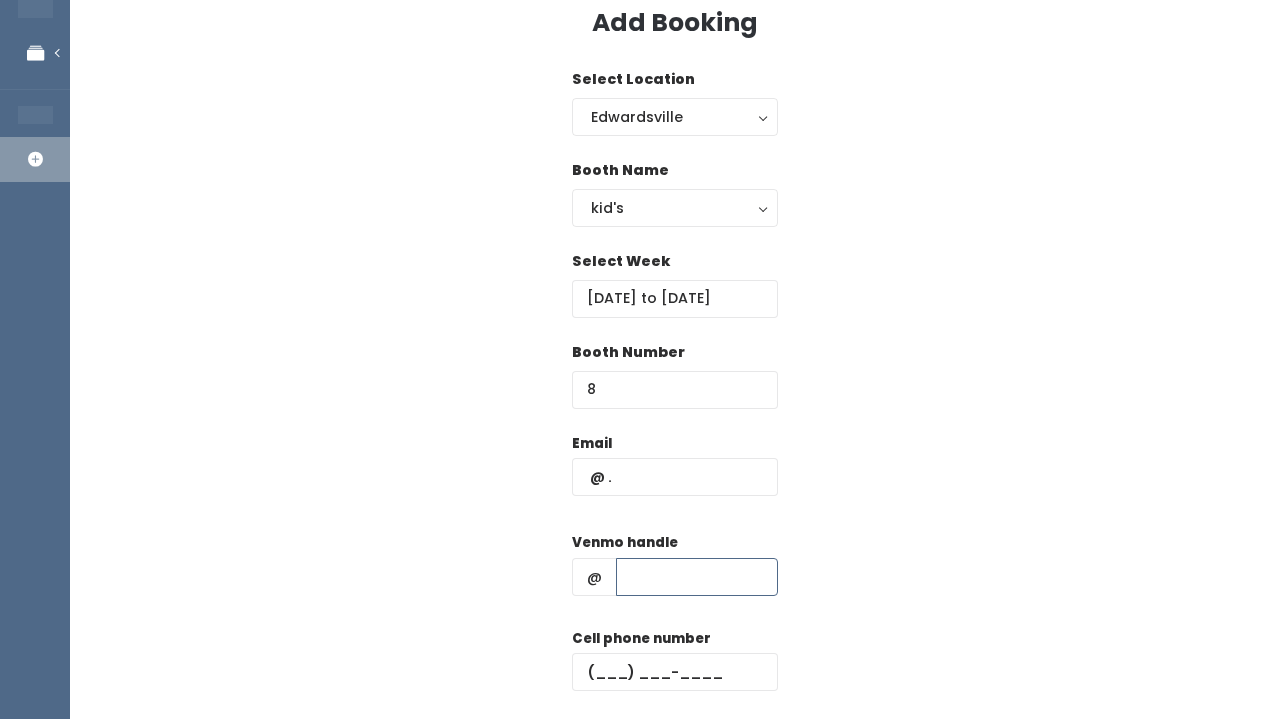 click at bounding box center [697, 577] 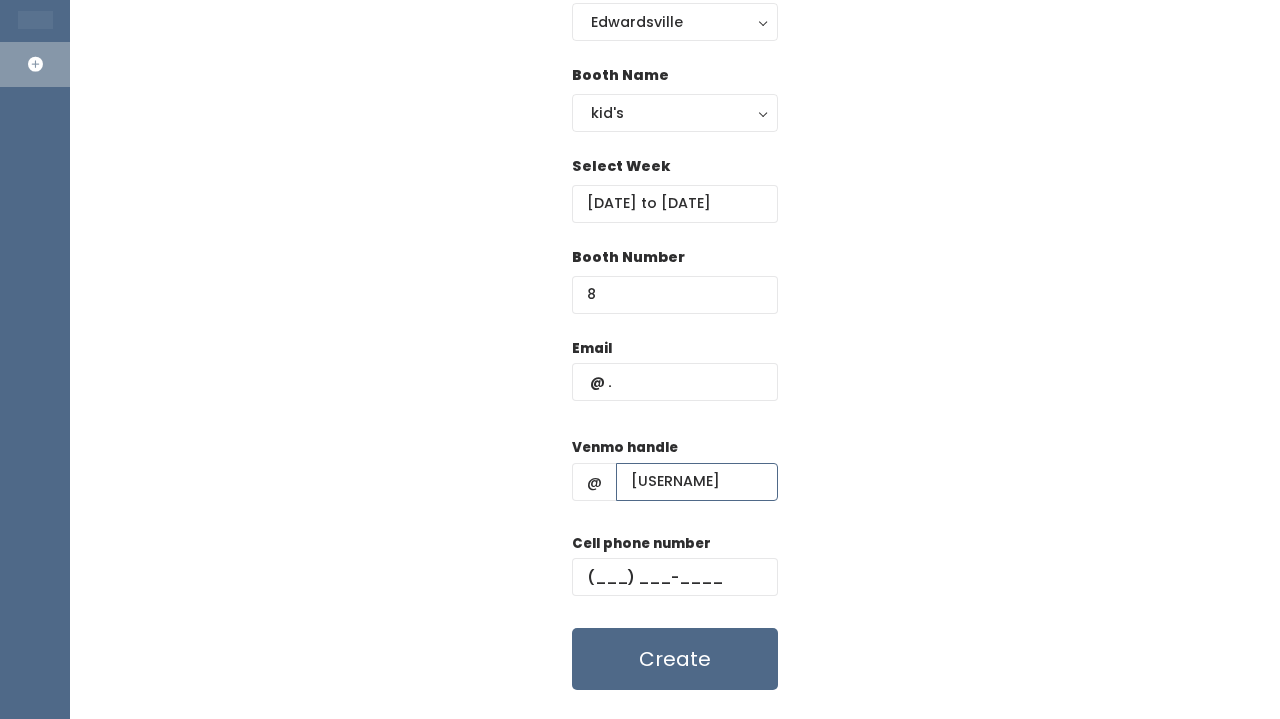 scroll, scrollTop: 196, scrollLeft: 0, axis: vertical 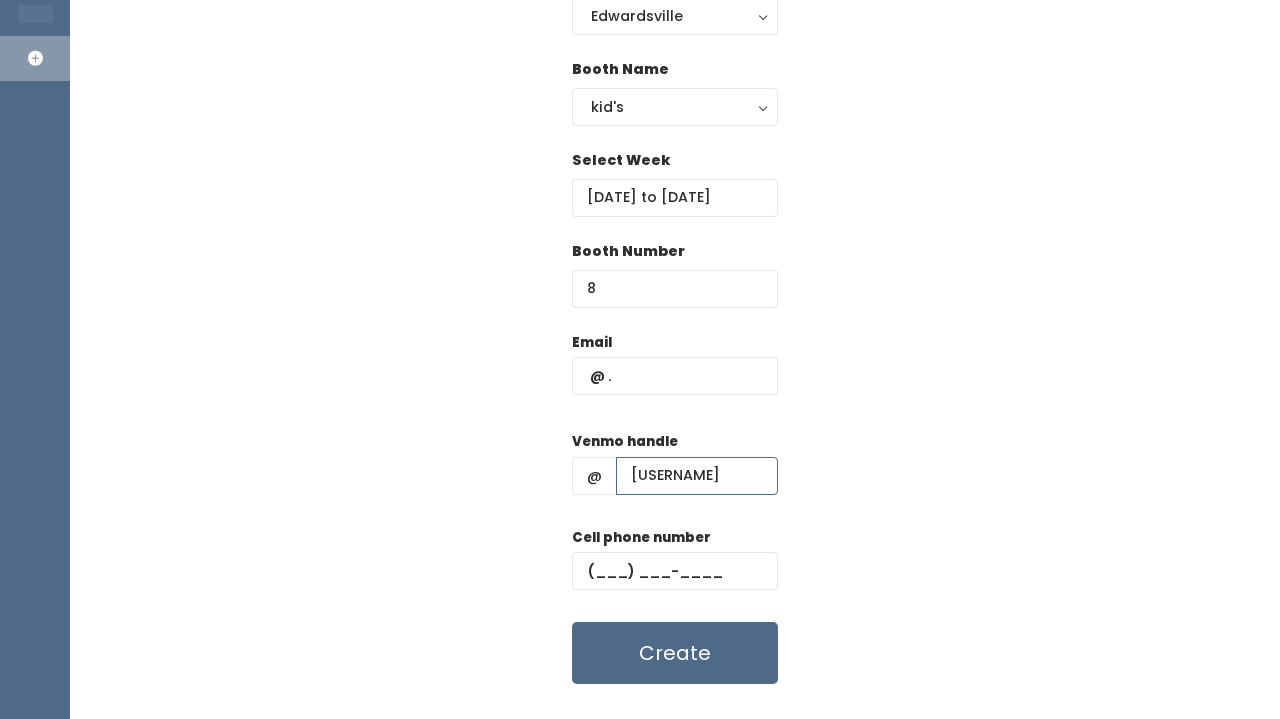 type on "[USERNAME]" 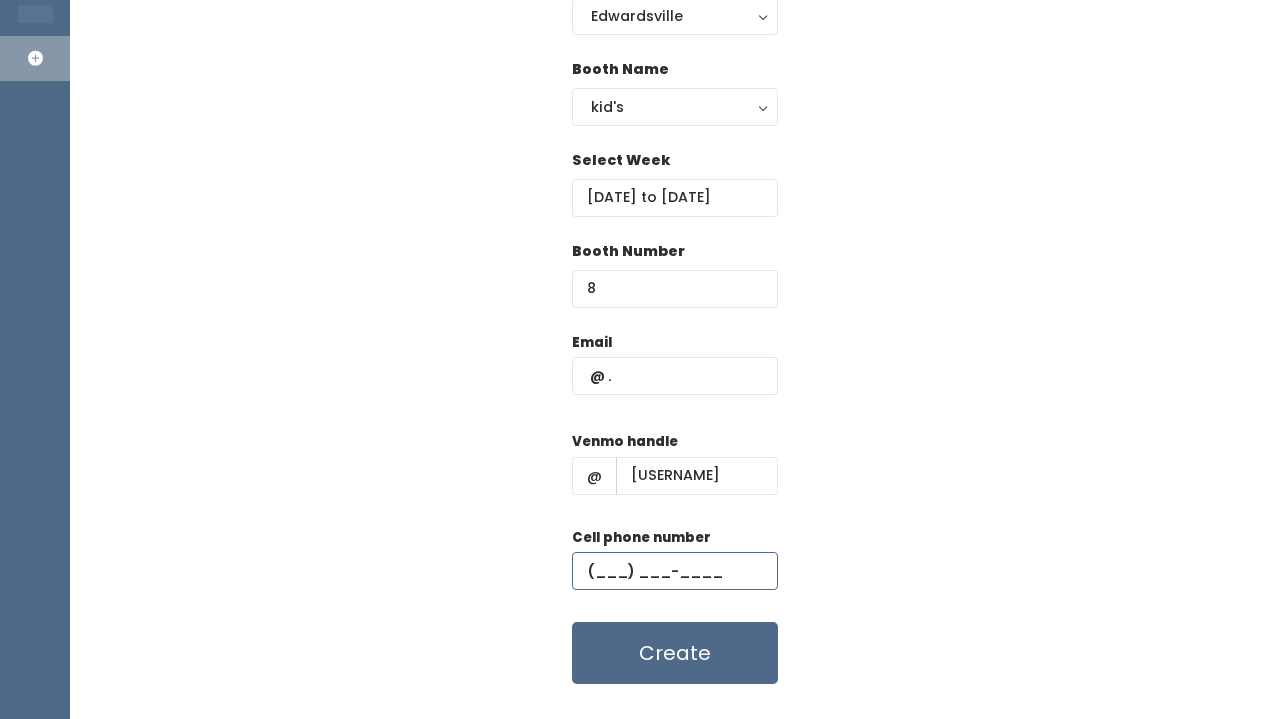 paste on "[PHONE]" 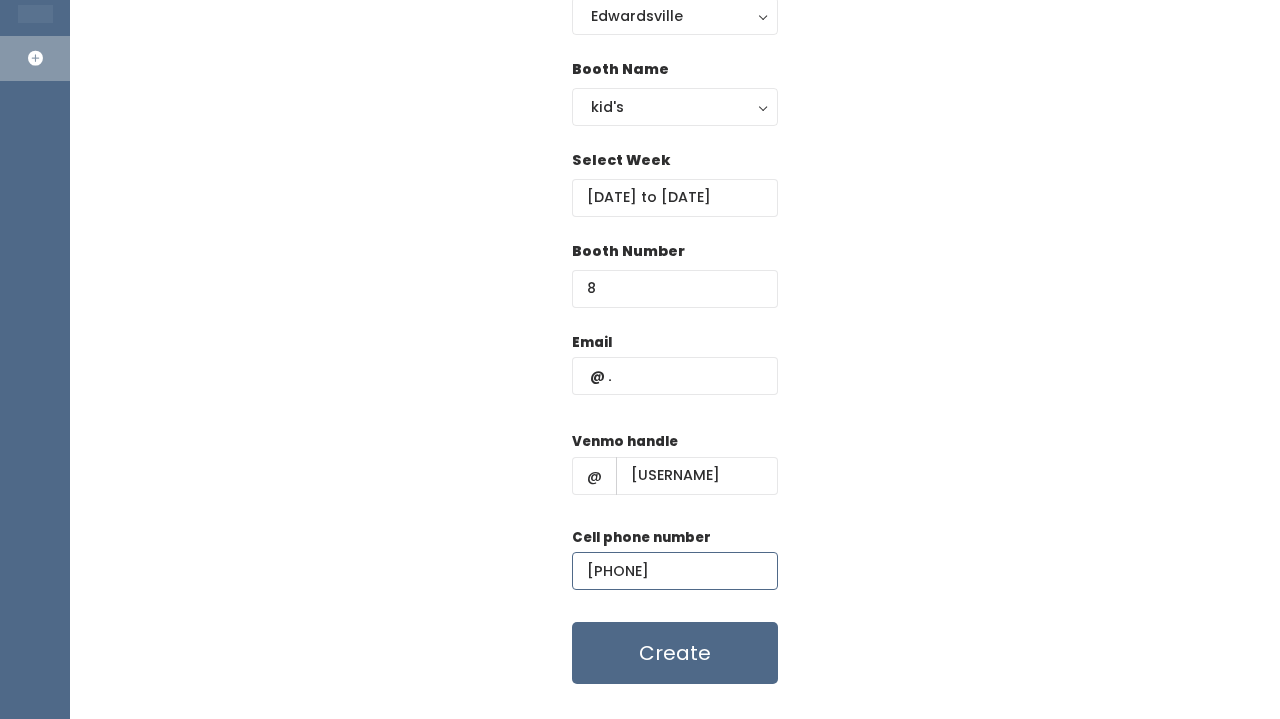 type on "[PHONE]" 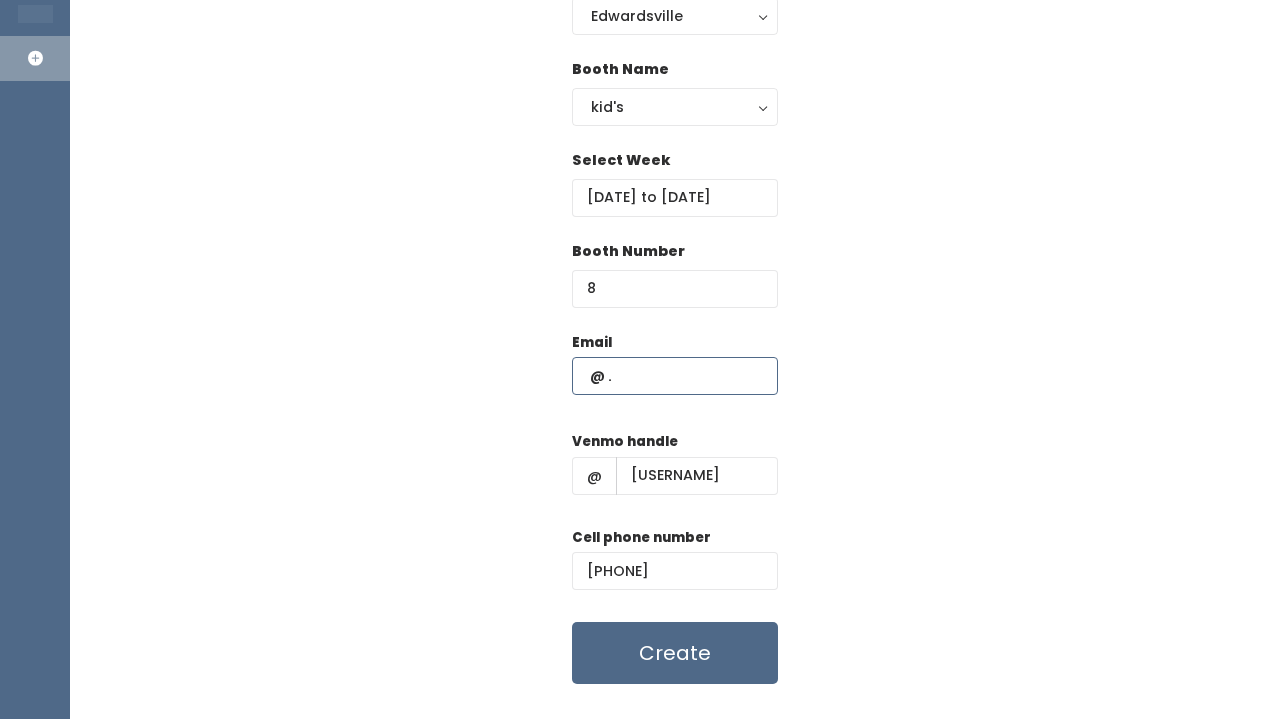paste on "[EMAIL]" 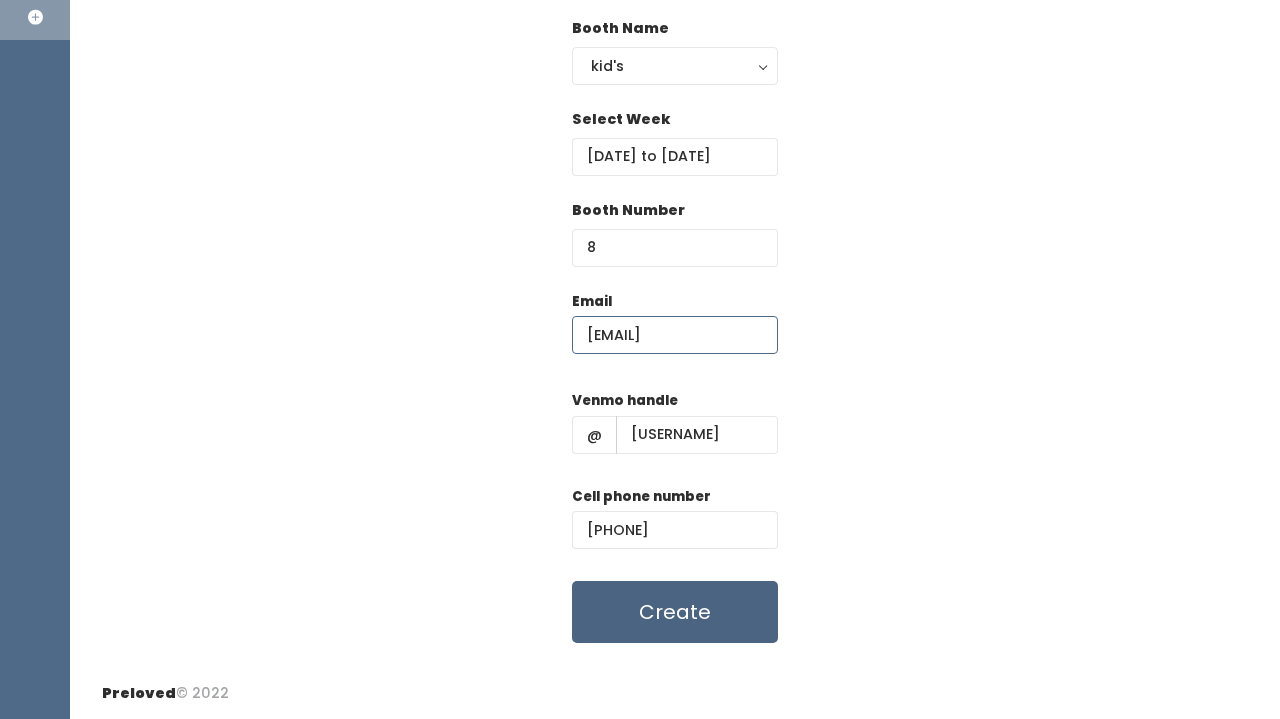 scroll, scrollTop: 236, scrollLeft: 0, axis: vertical 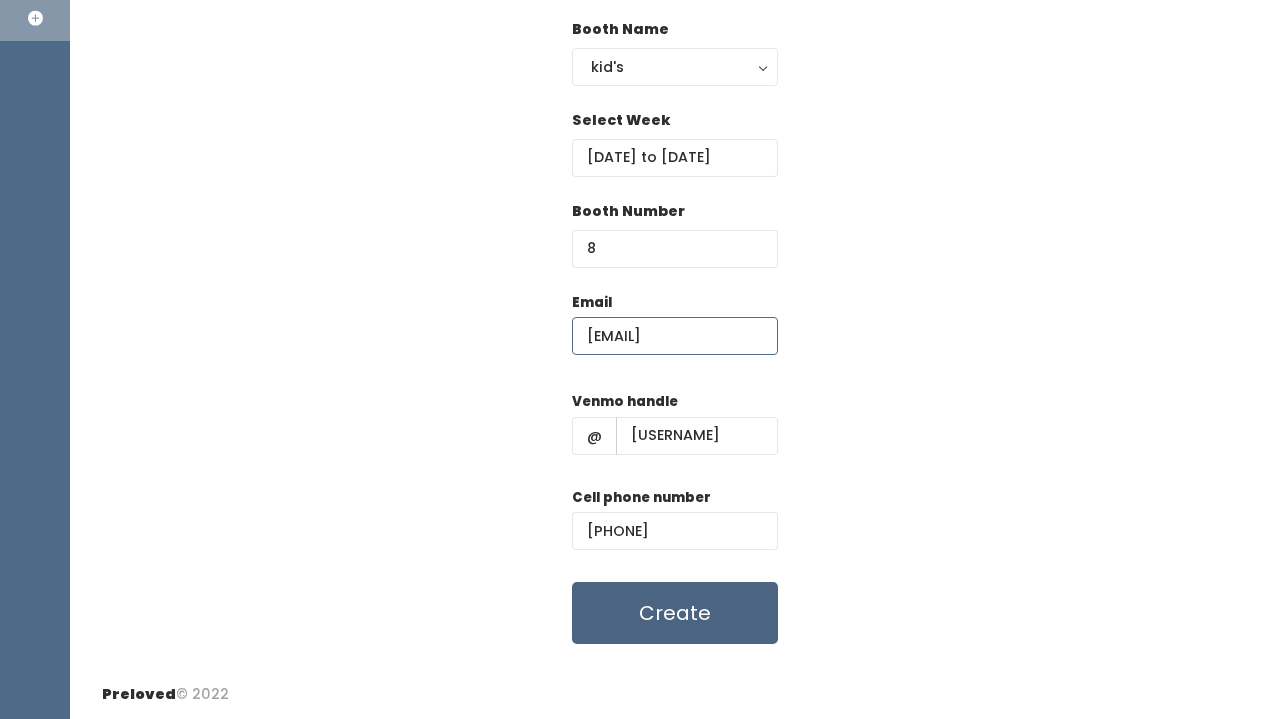 type on "[EMAIL]" 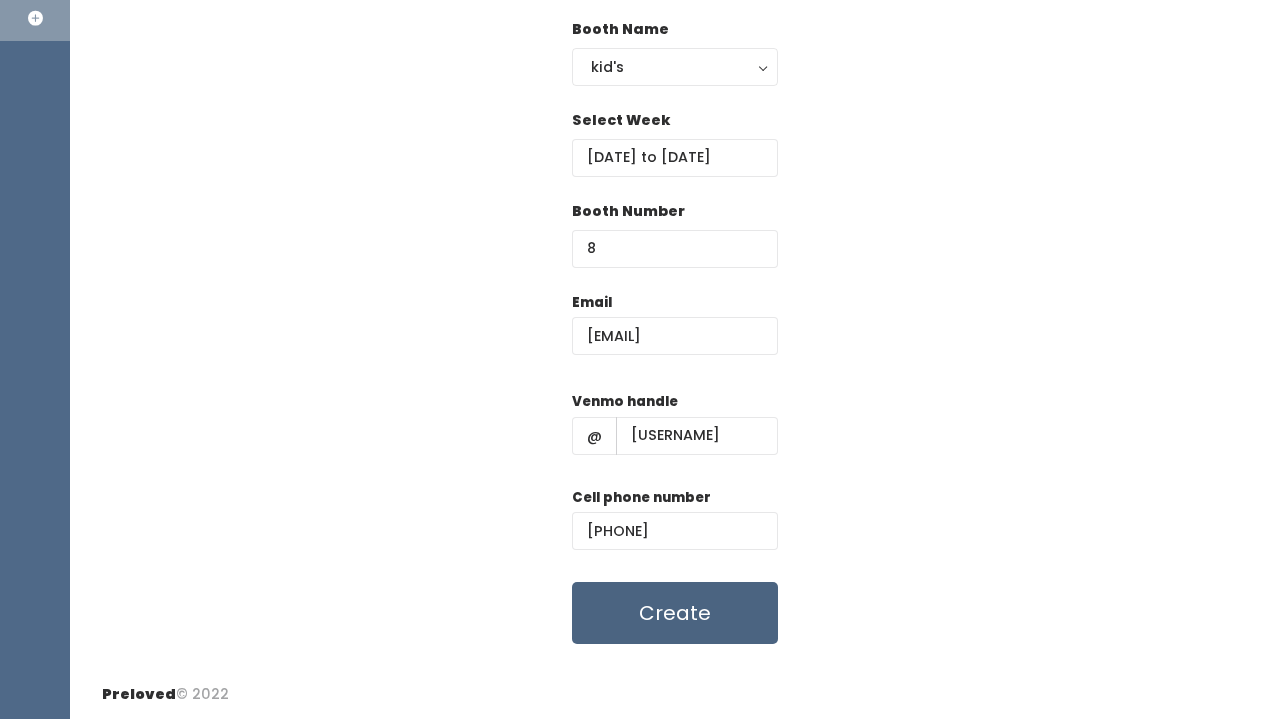 click on "Create" at bounding box center [675, 613] 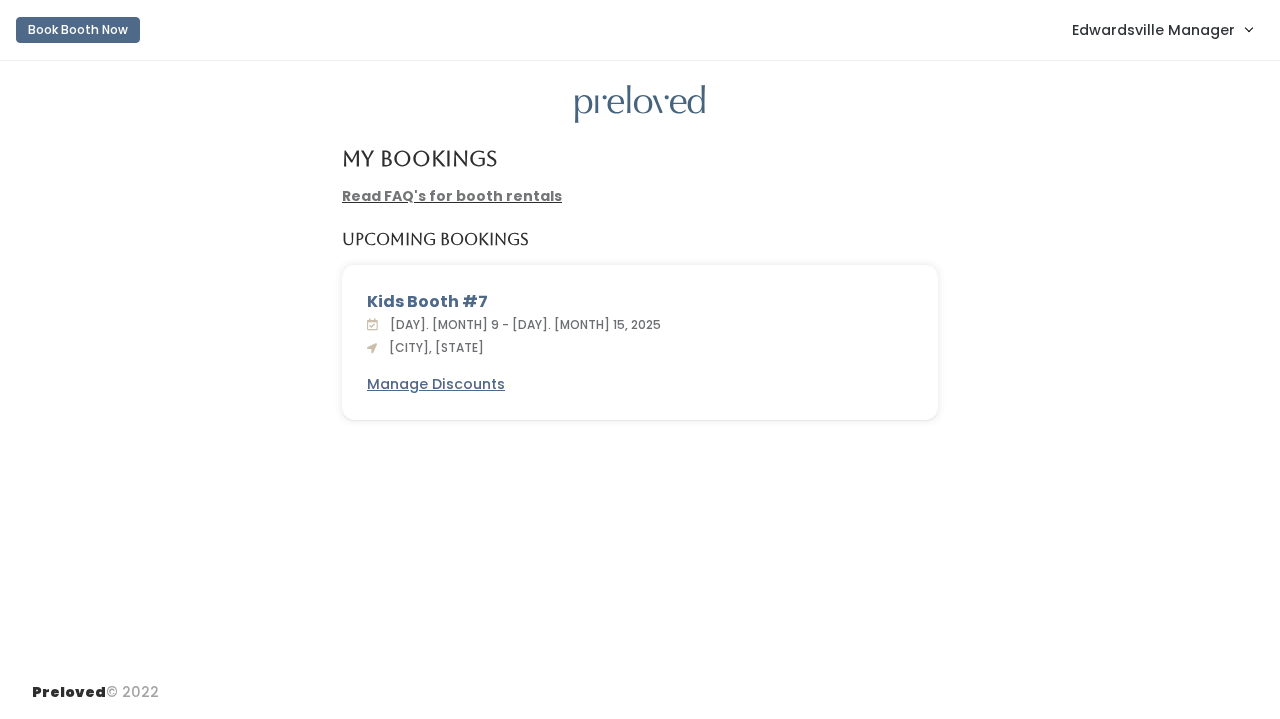 scroll, scrollTop: 0, scrollLeft: 0, axis: both 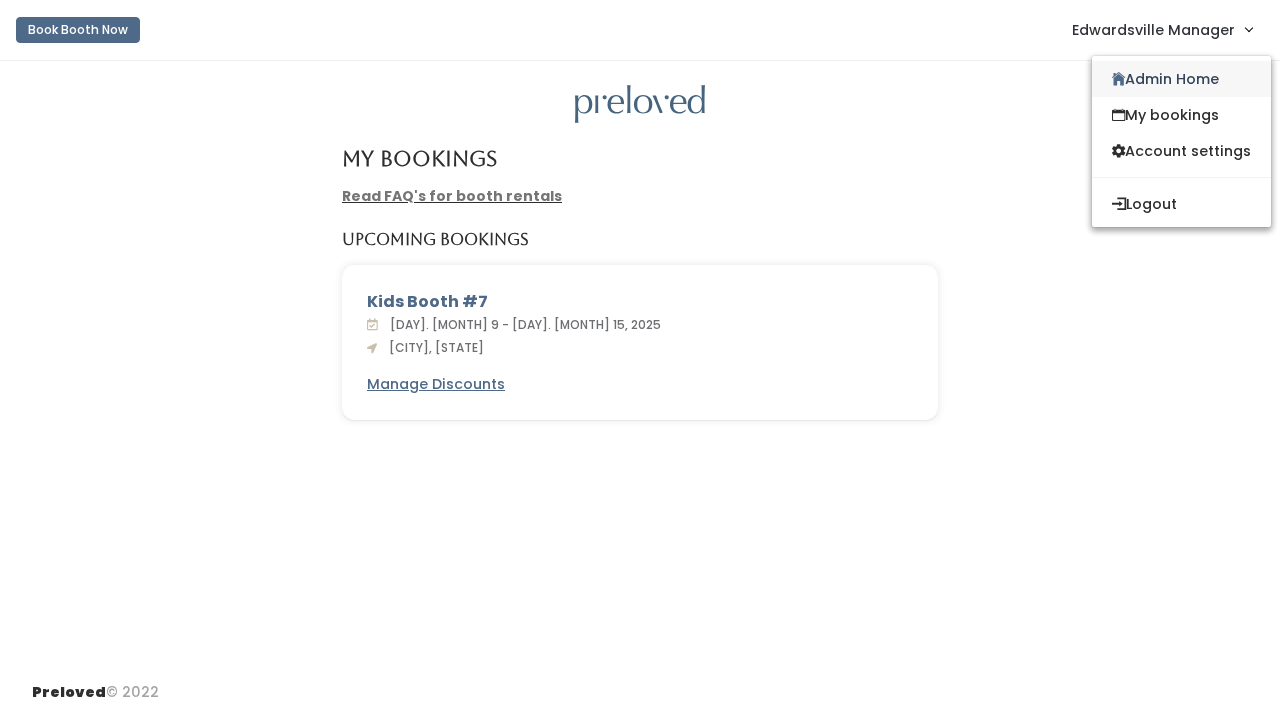click at bounding box center (1118, 79) 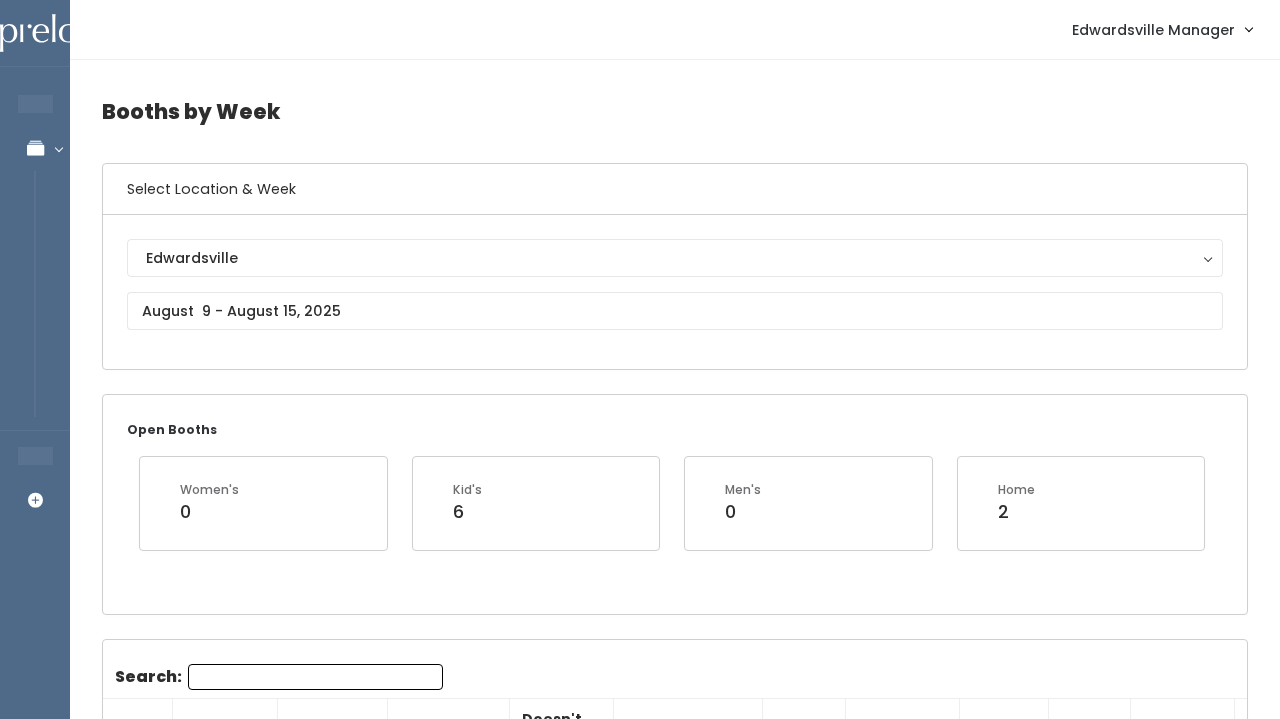 scroll, scrollTop: 0, scrollLeft: 0, axis: both 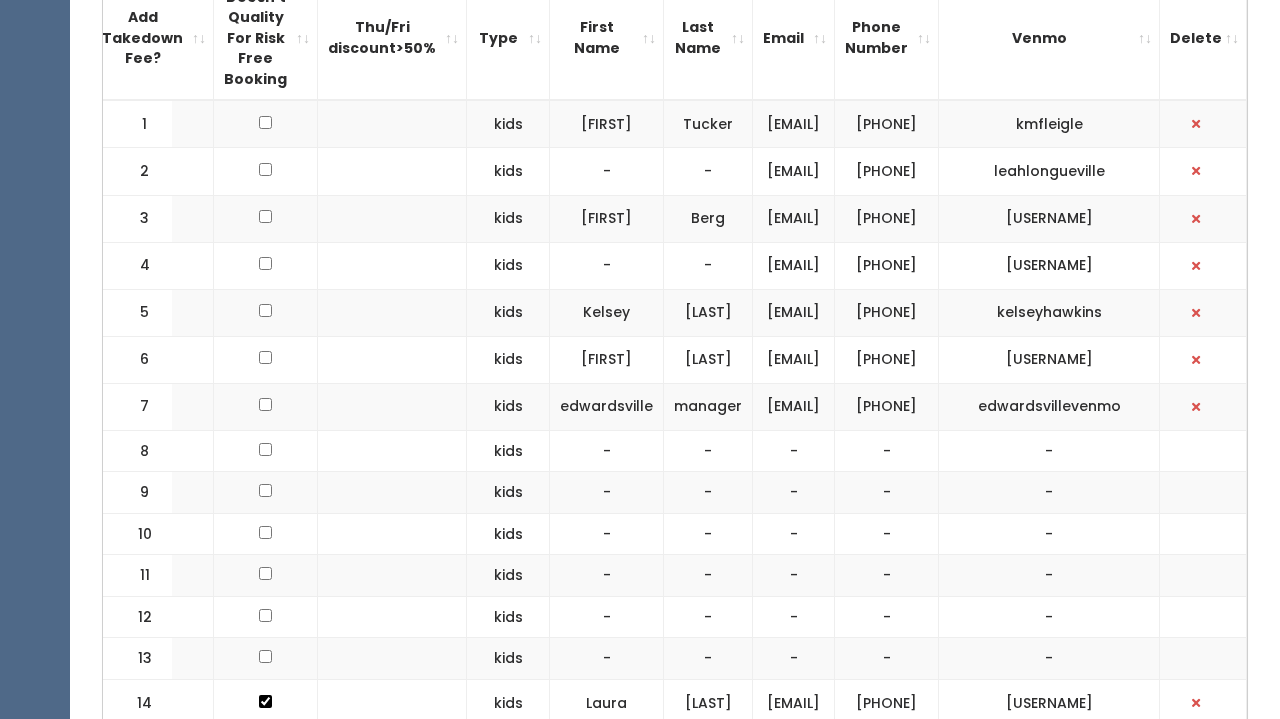 drag, startPoint x: 1044, startPoint y: 433, endPoint x: 1175, endPoint y: 433, distance: 131 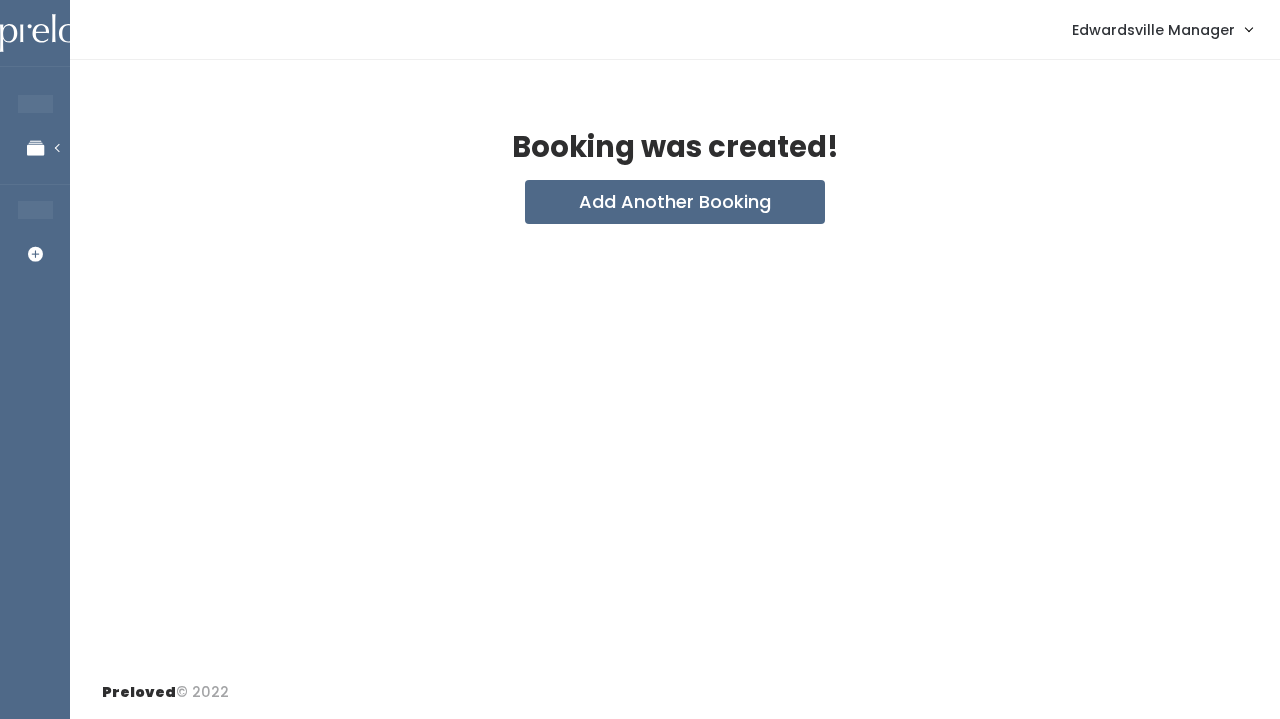 scroll, scrollTop: 0, scrollLeft: 0, axis: both 